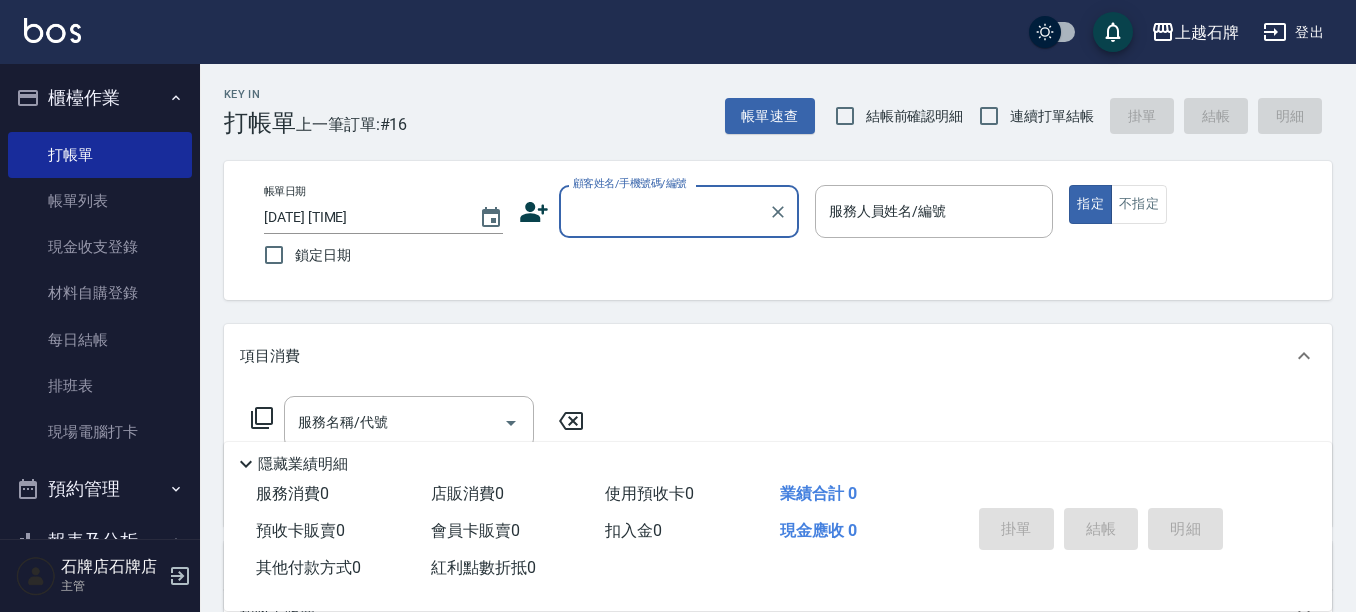 scroll, scrollTop: 0, scrollLeft: 0, axis: both 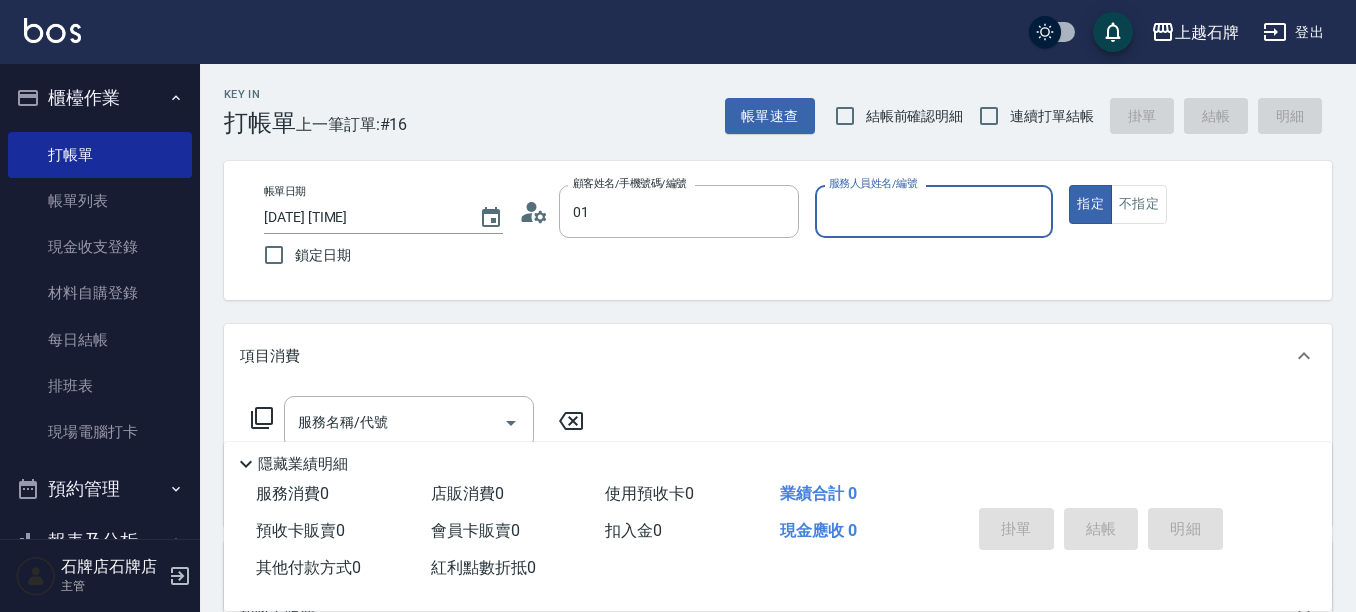 type on "新客人 姓名未設定/01/null" 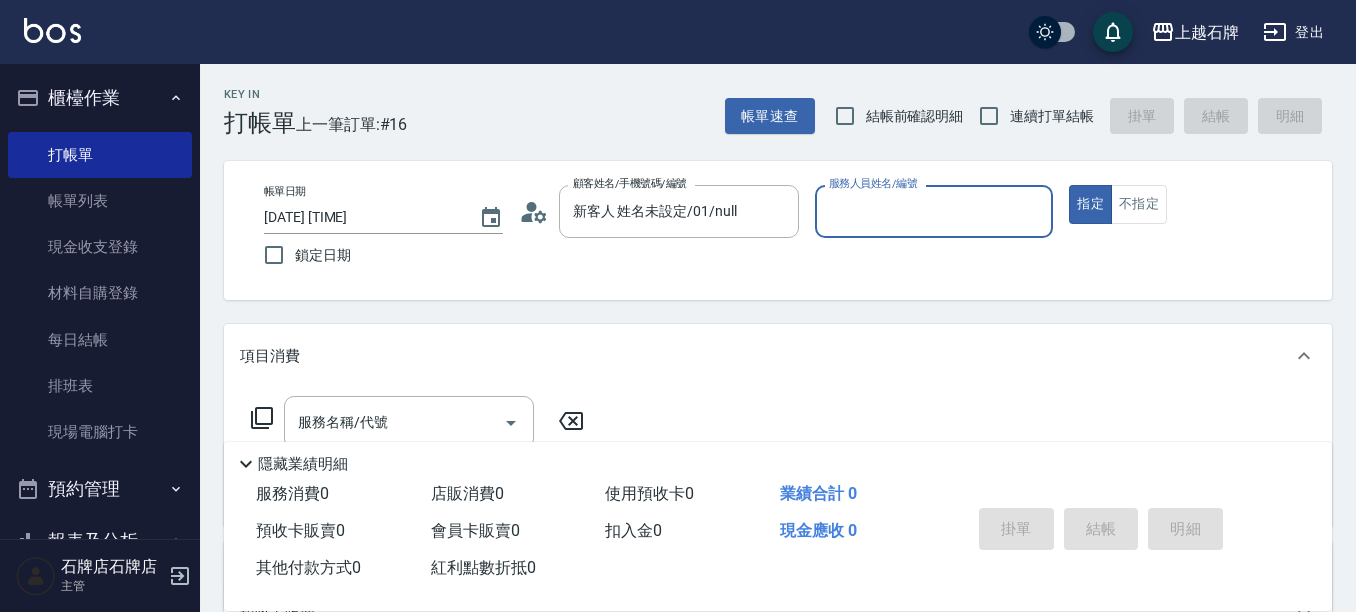 click on "指定" at bounding box center (1090, 204) 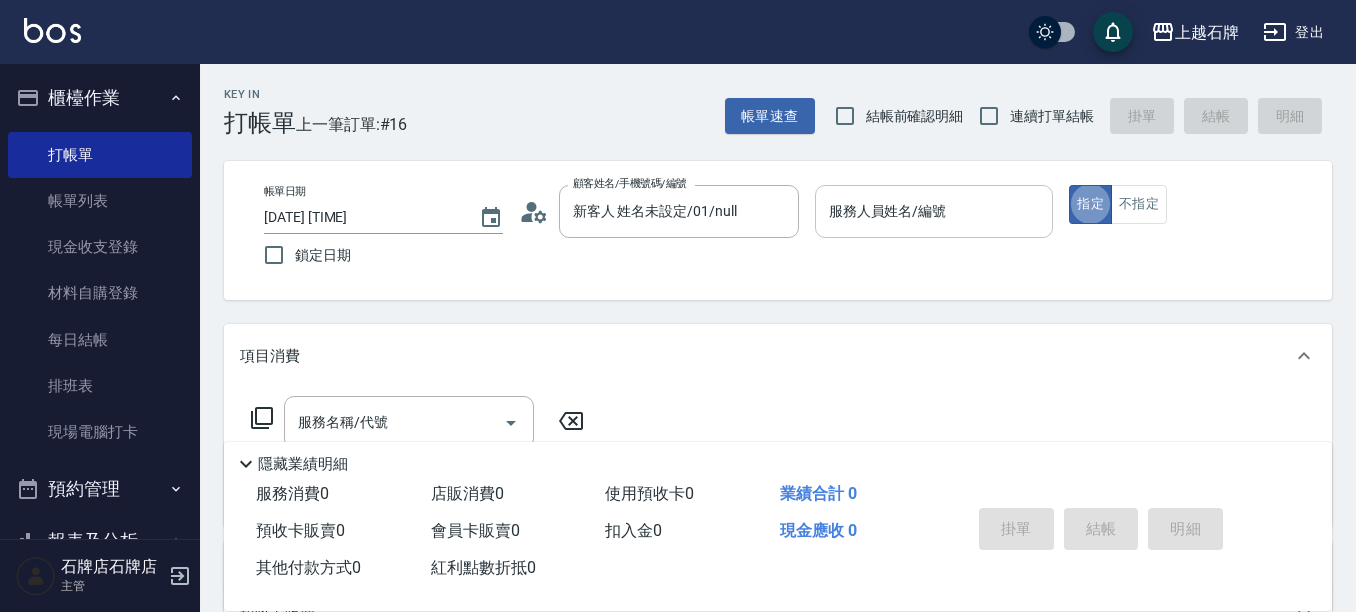 click on "服務人員姓名/編號" at bounding box center (934, 211) 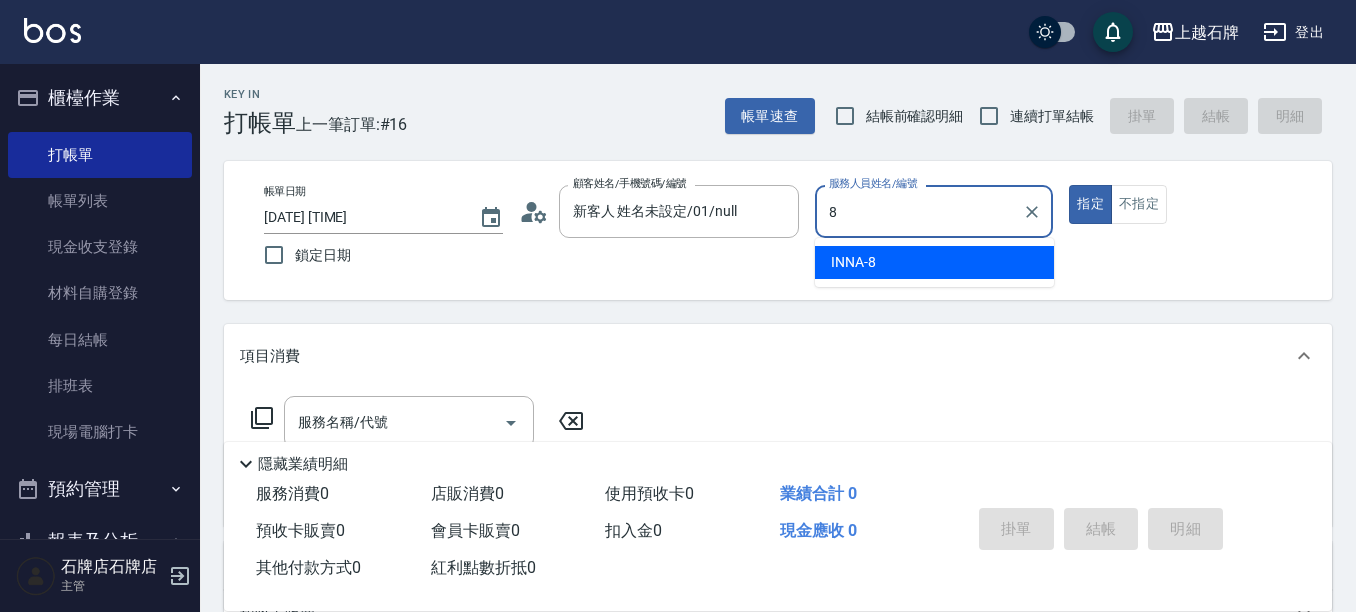type on "INNA-8" 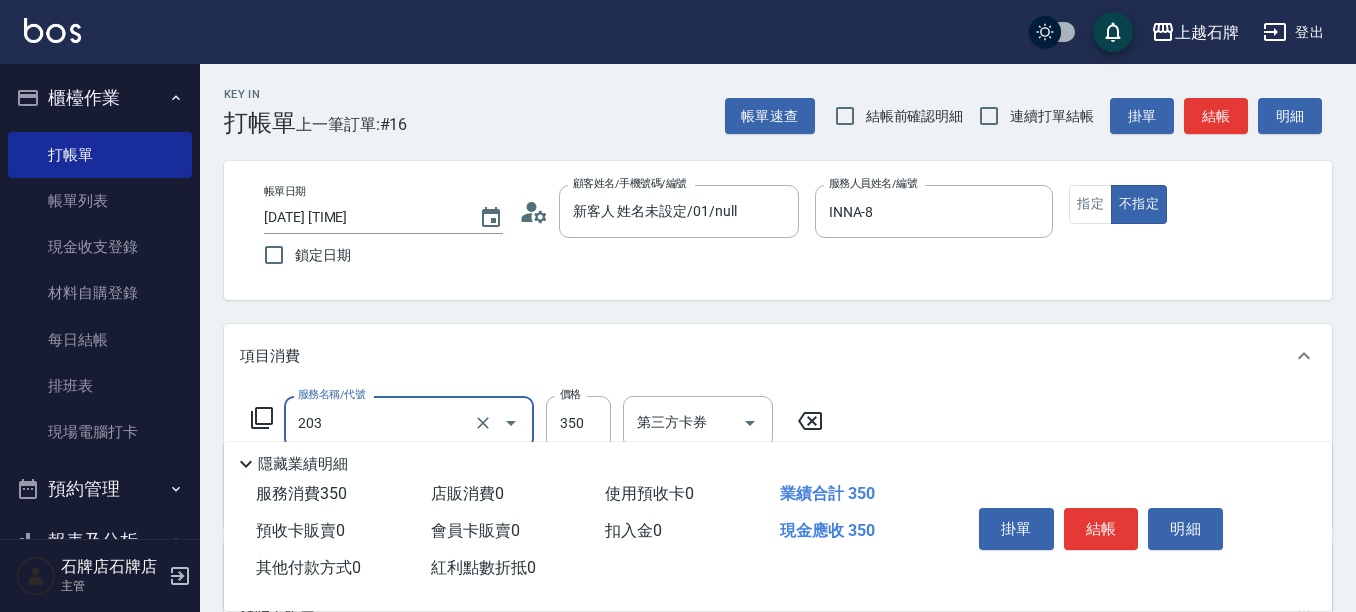 type on "B級洗+剪(203)" 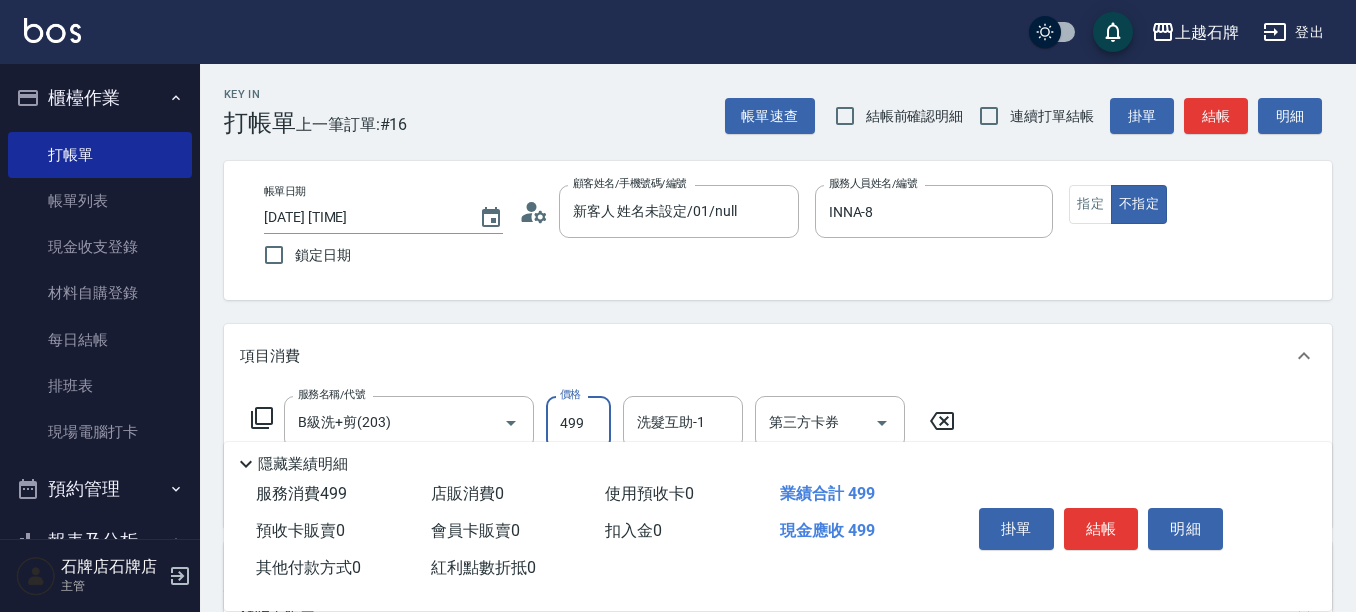 type on "499" 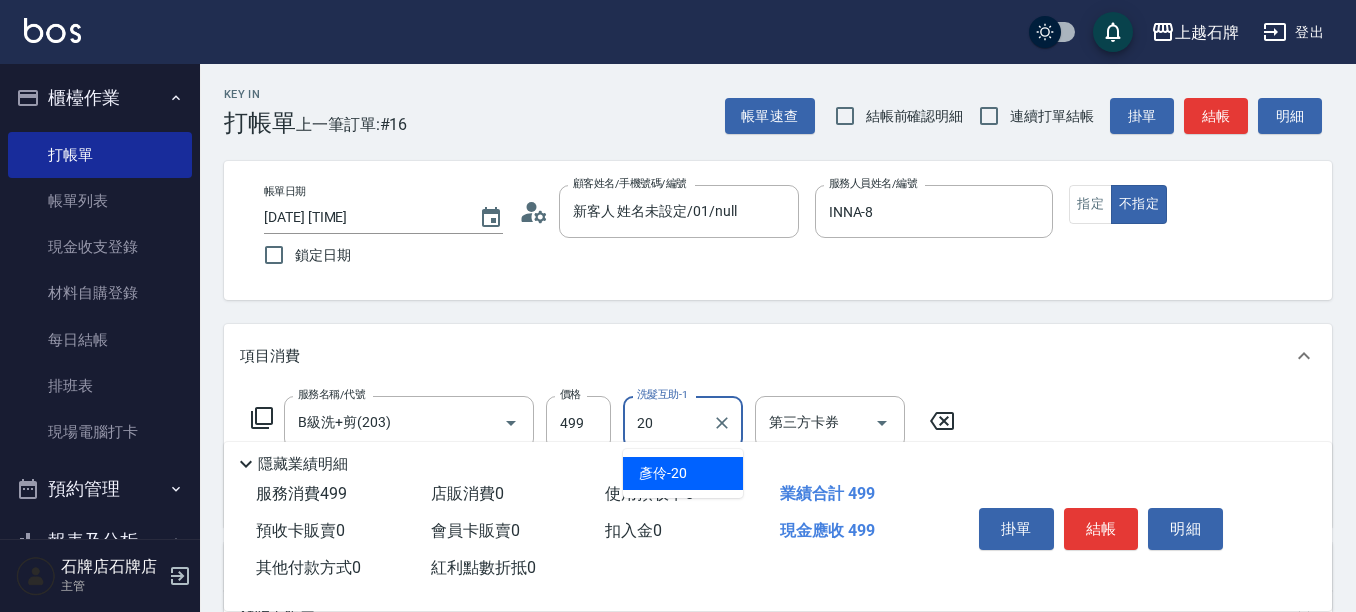 type on "彥伶-20" 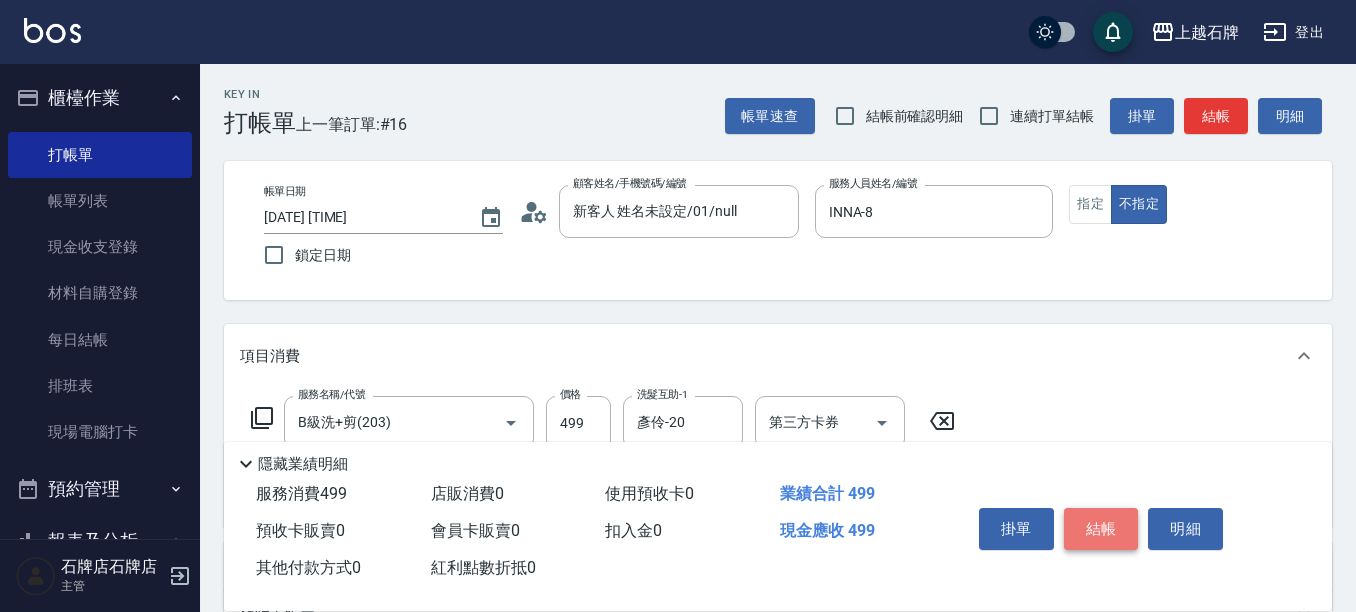 click on "結帳" at bounding box center (1101, 529) 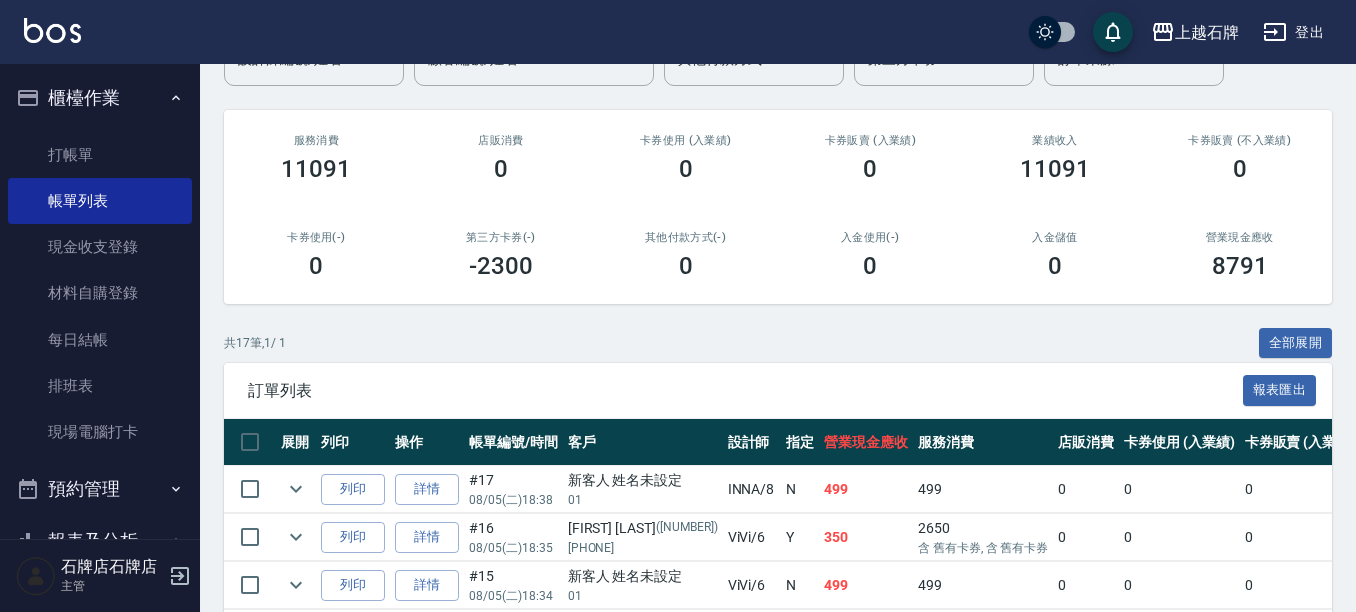 scroll, scrollTop: 200, scrollLeft: 0, axis: vertical 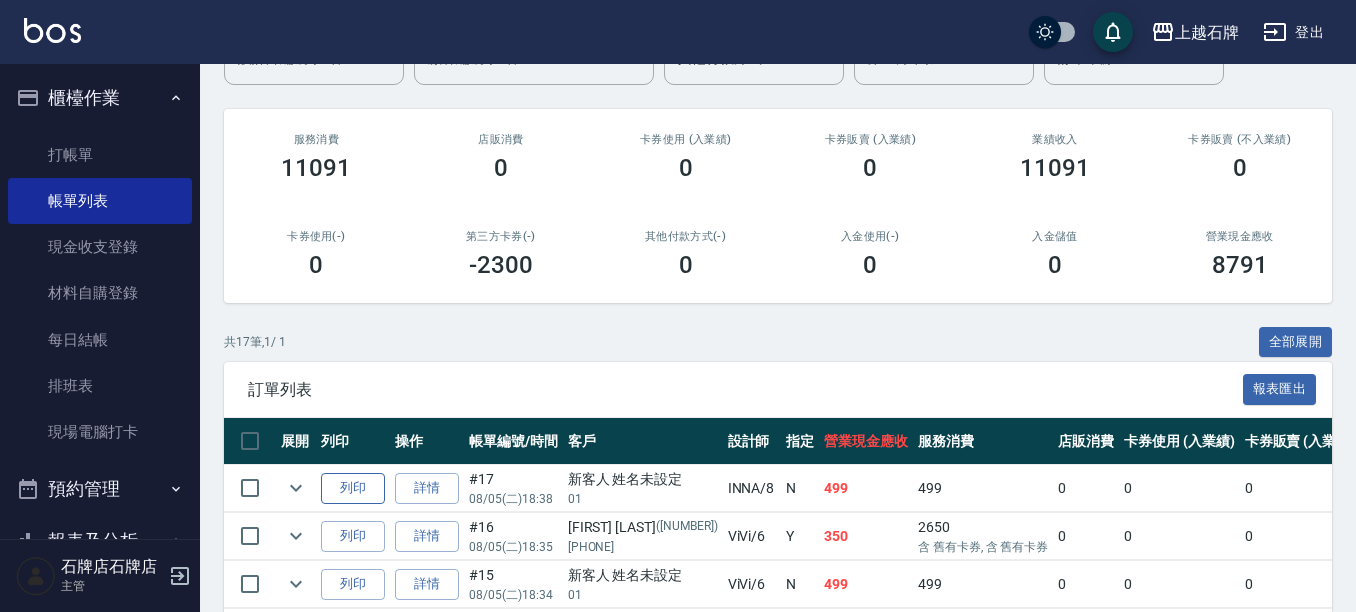 drag, startPoint x: 367, startPoint y: 478, endPoint x: 359, endPoint y: 486, distance: 11.313708 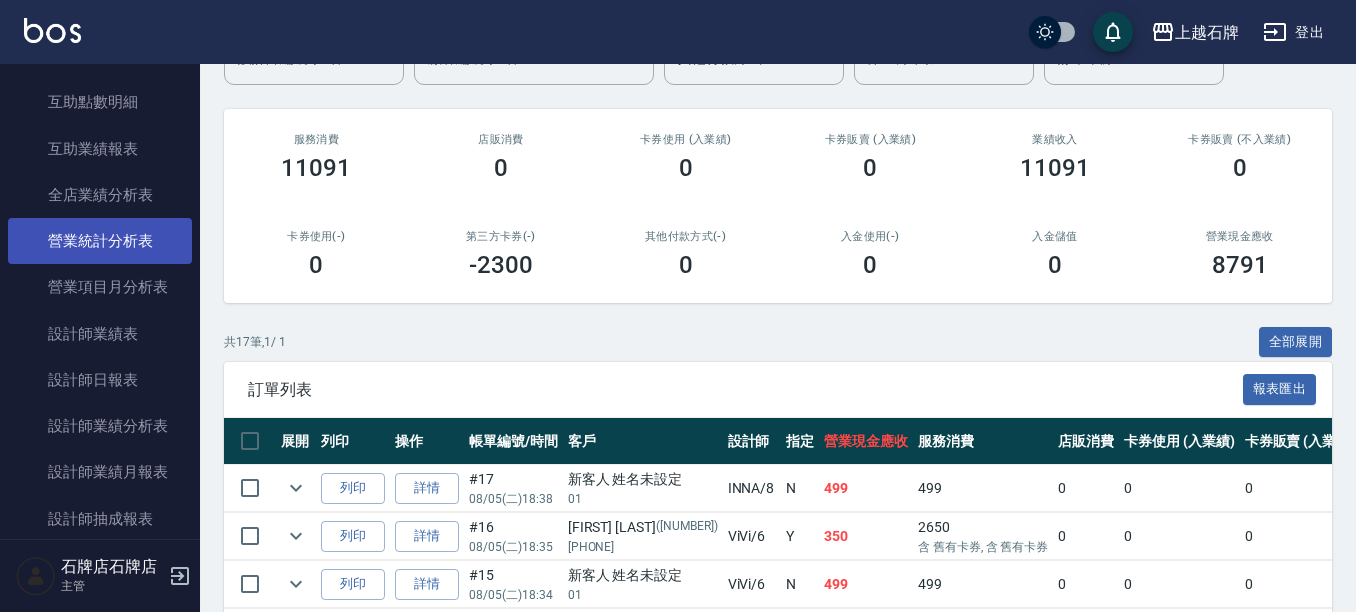 scroll, scrollTop: 900, scrollLeft: 0, axis: vertical 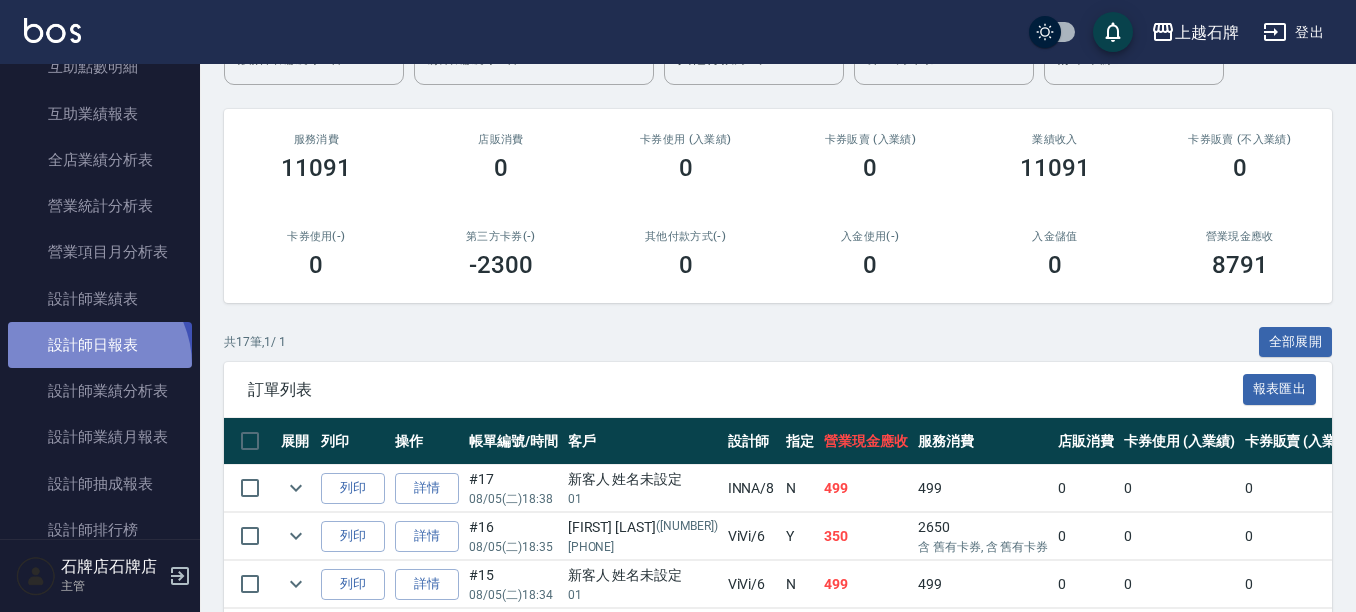 click on "設計師日報表" at bounding box center [100, 345] 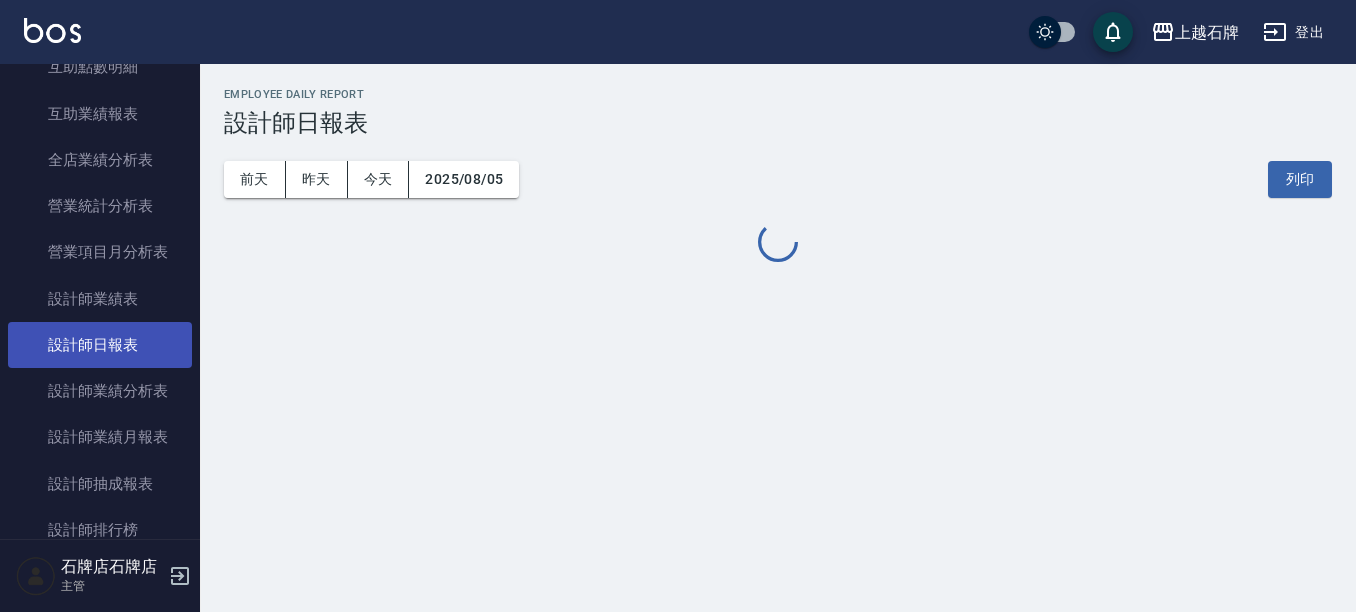 scroll, scrollTop: 0, scrollLeft: 0, axis: both 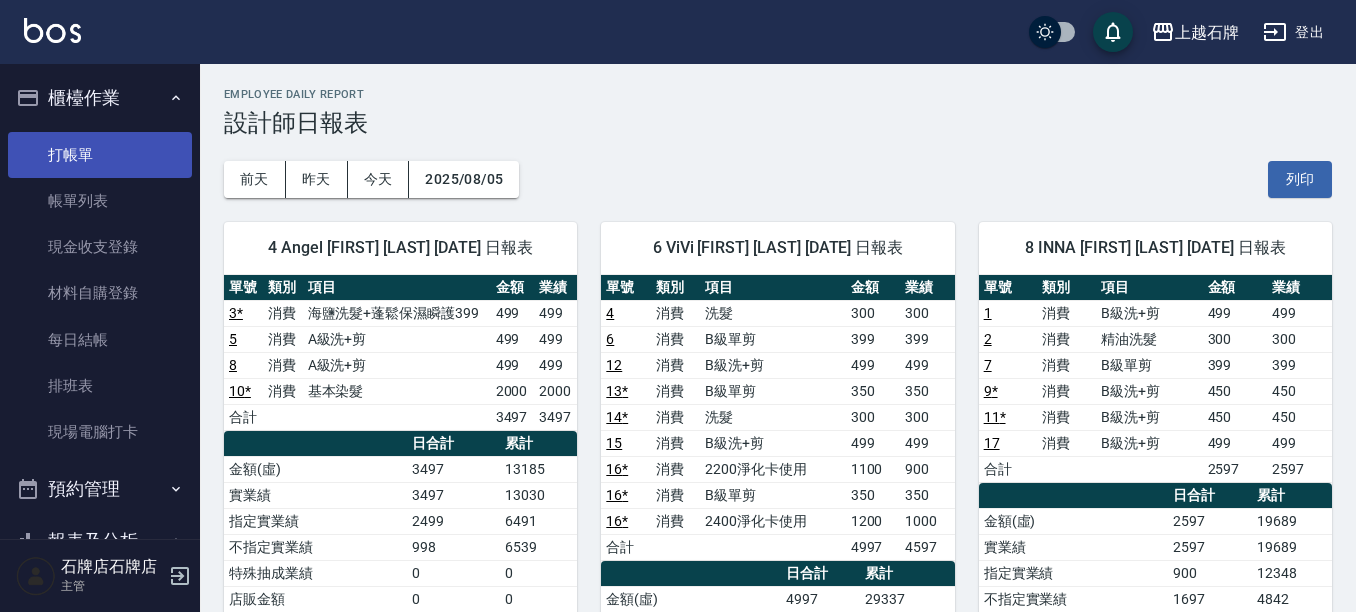 click on "打帳單" at bounding box center [100, 155] 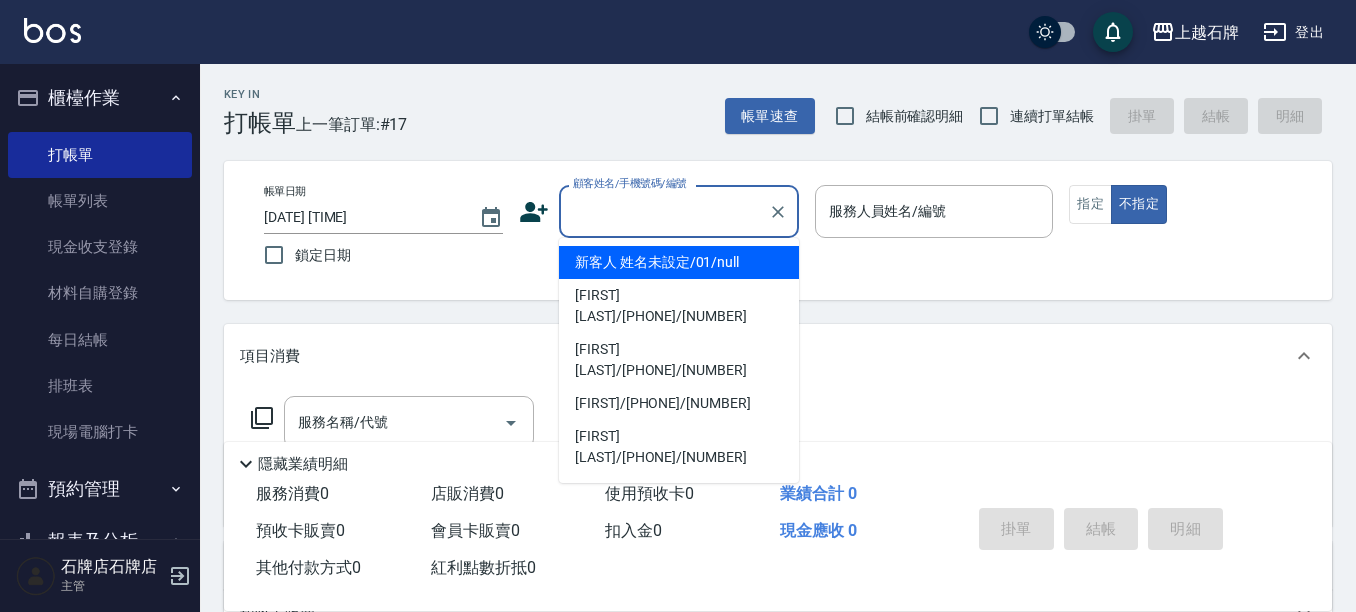 click on "顧客姓名/手機號碼/編號" at bounding box center (664, 211) 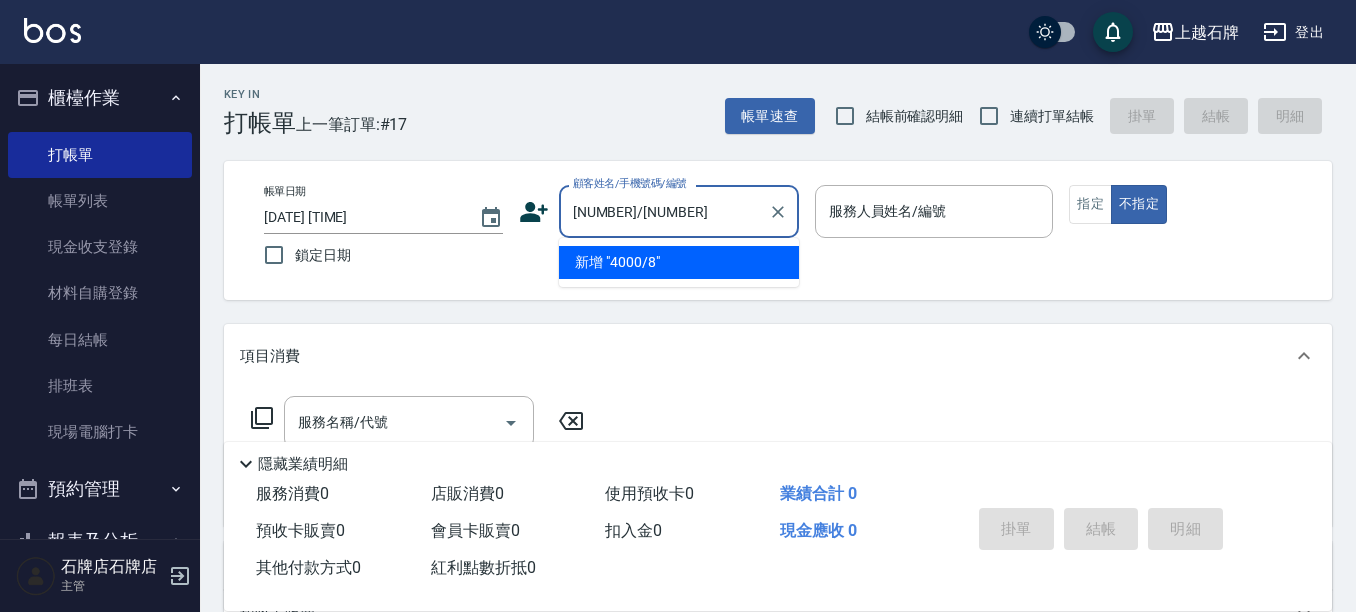type on "4000/82" 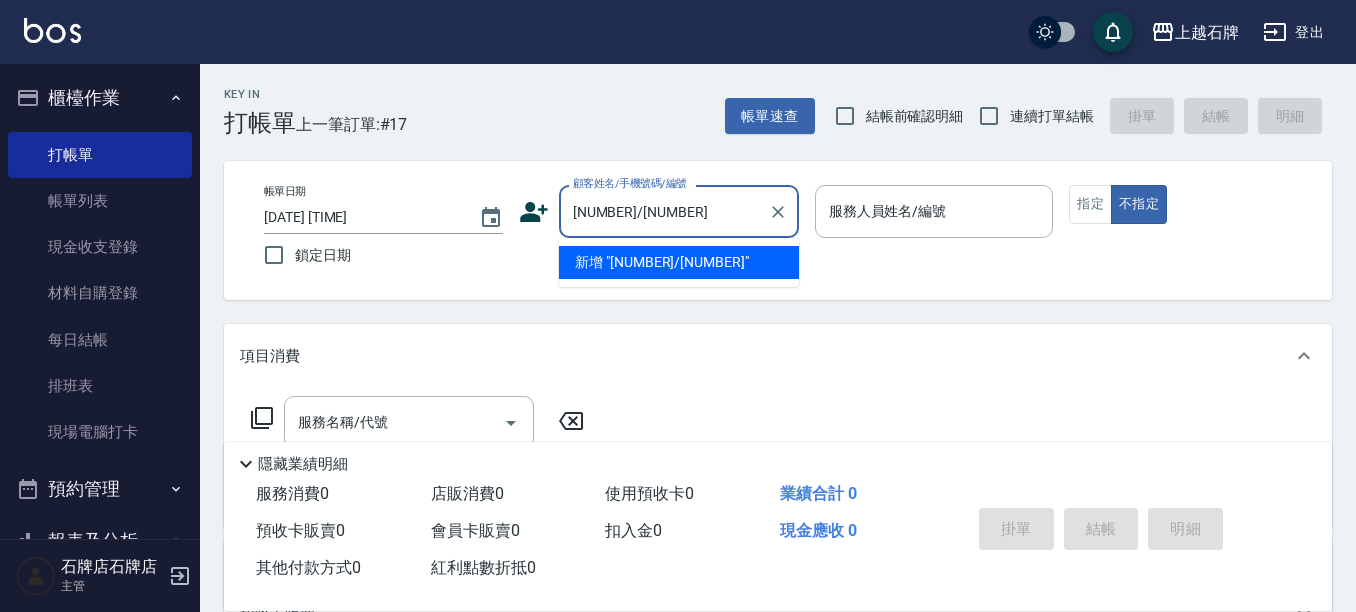 click on "4000/82" at bounding box center (664, 211) 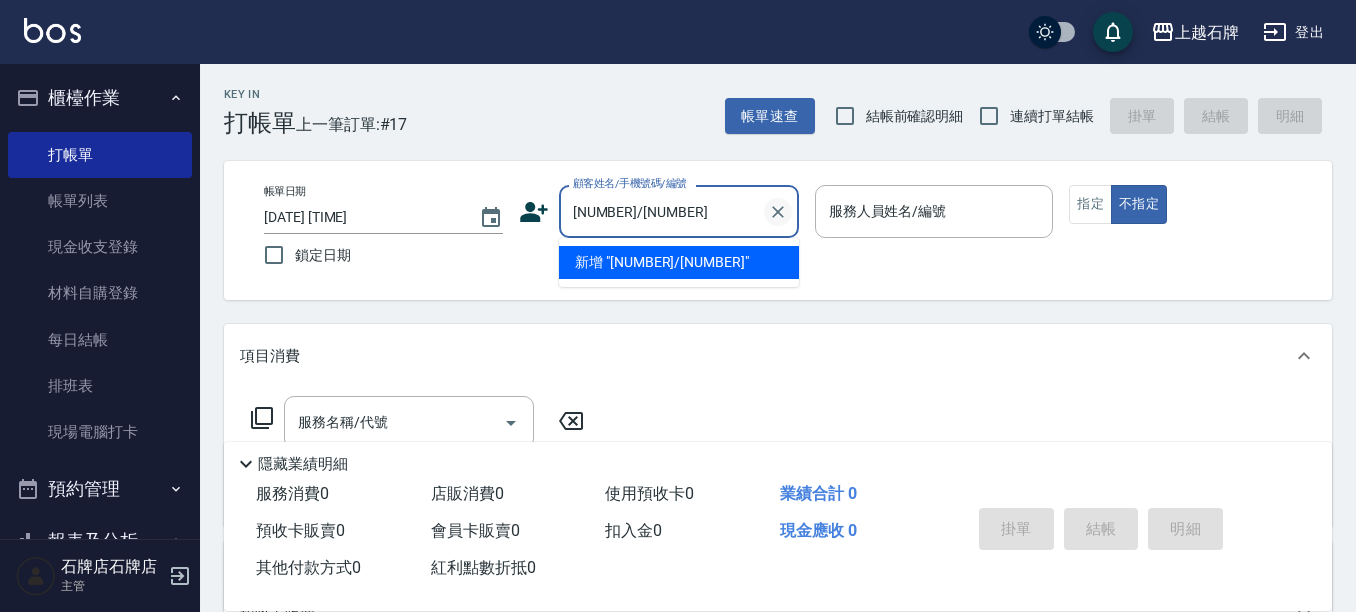 click 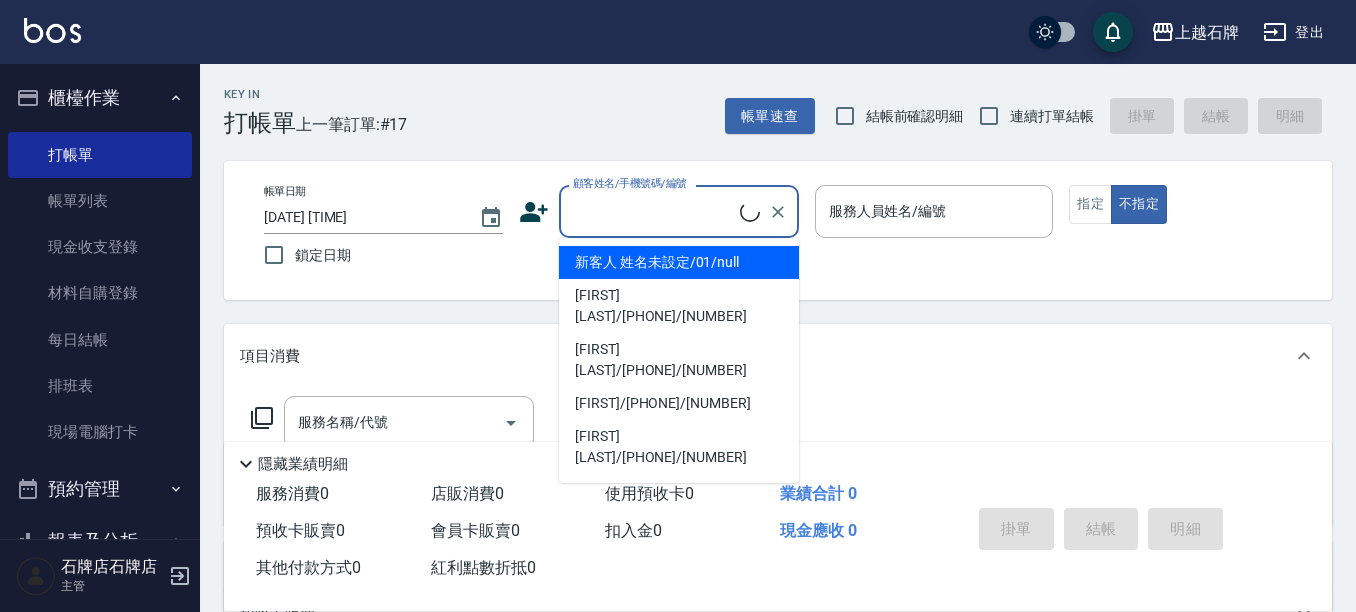 click on "顧客姓名/手機號碼/編號" at bounding box center [654, 211] 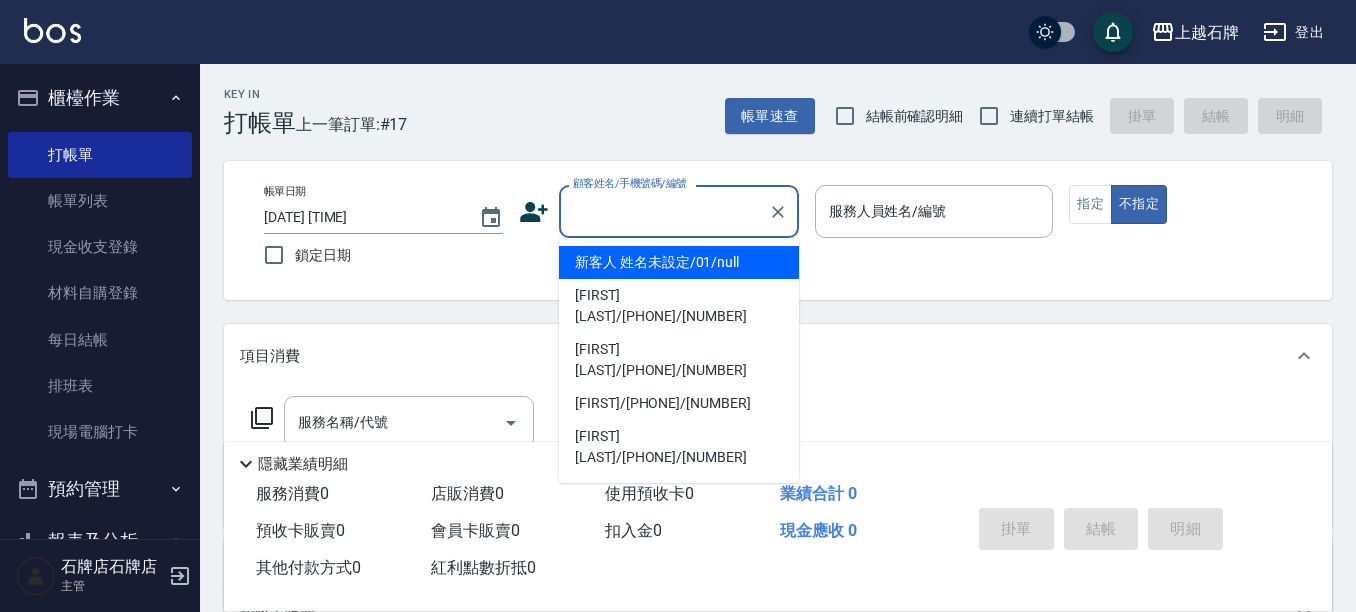 click on "顧客姓名/手機號碼/編號" at bounding box center (664, 211) 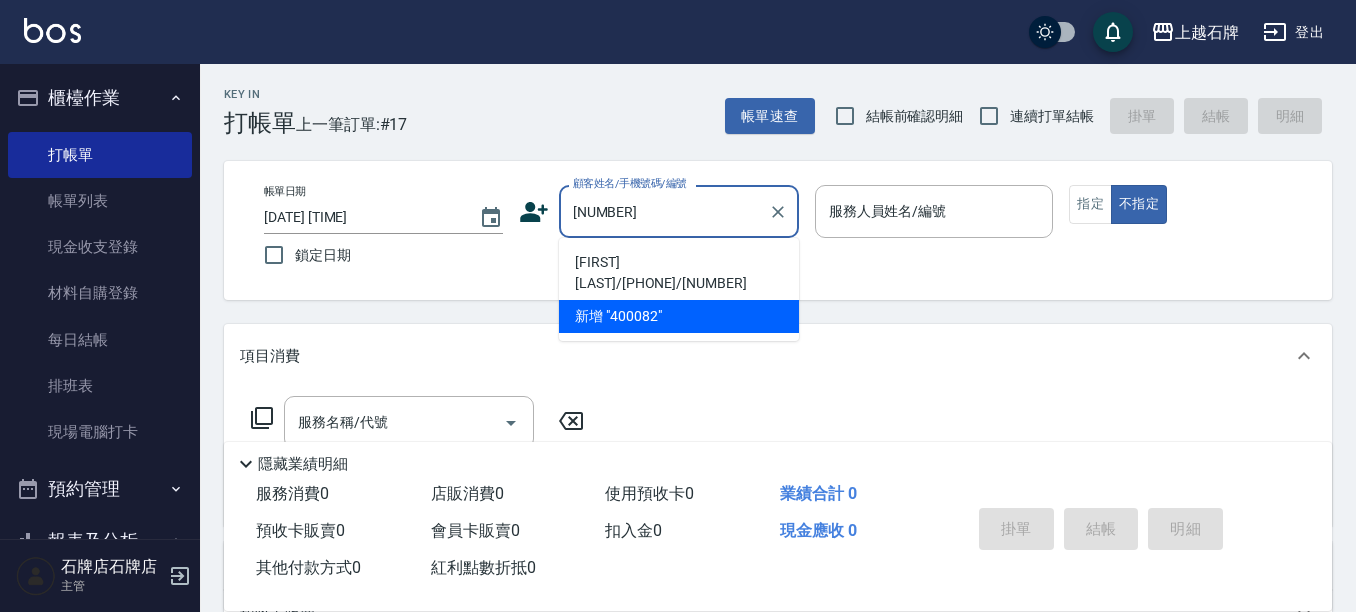drag, startPoint x: 696, startPoint y: 261, endPoint x: 1096, endPoint y: 224, distance: 401.7076 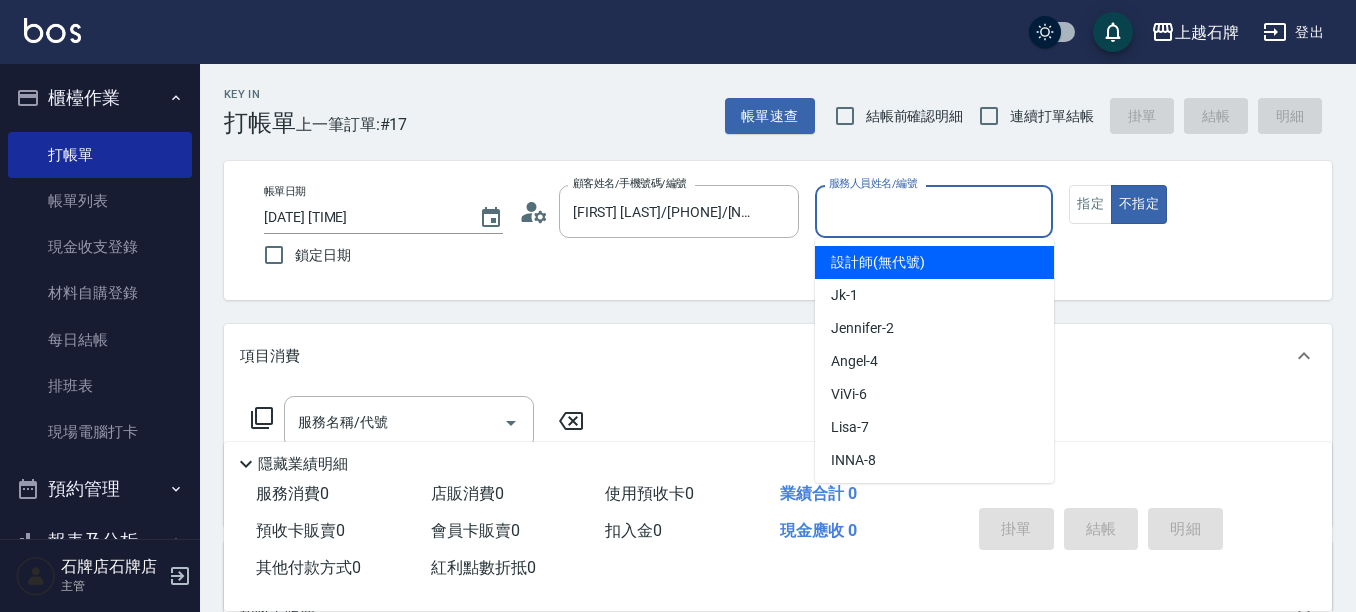 click on "服務人員姓名/編號" at bounding box center [934, 211] 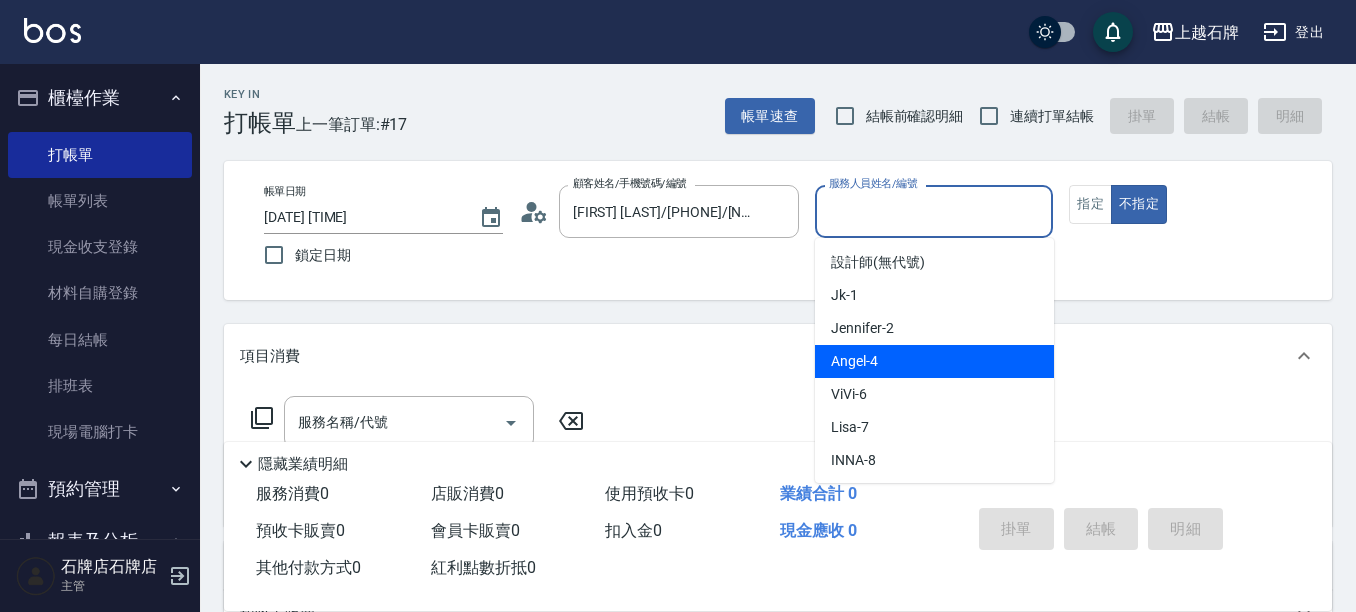 drag, startPoint x: 953, startPoint y: 354, endPoint x: 765, endPoint y: 366, distance: 188.38258 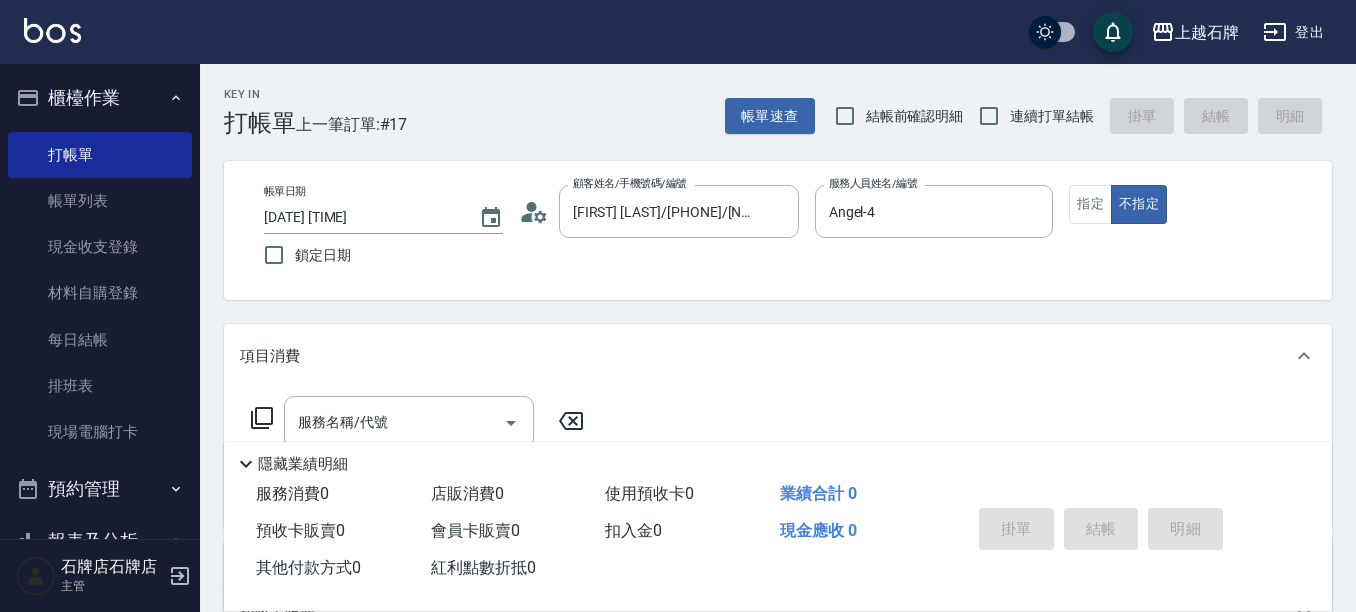 click 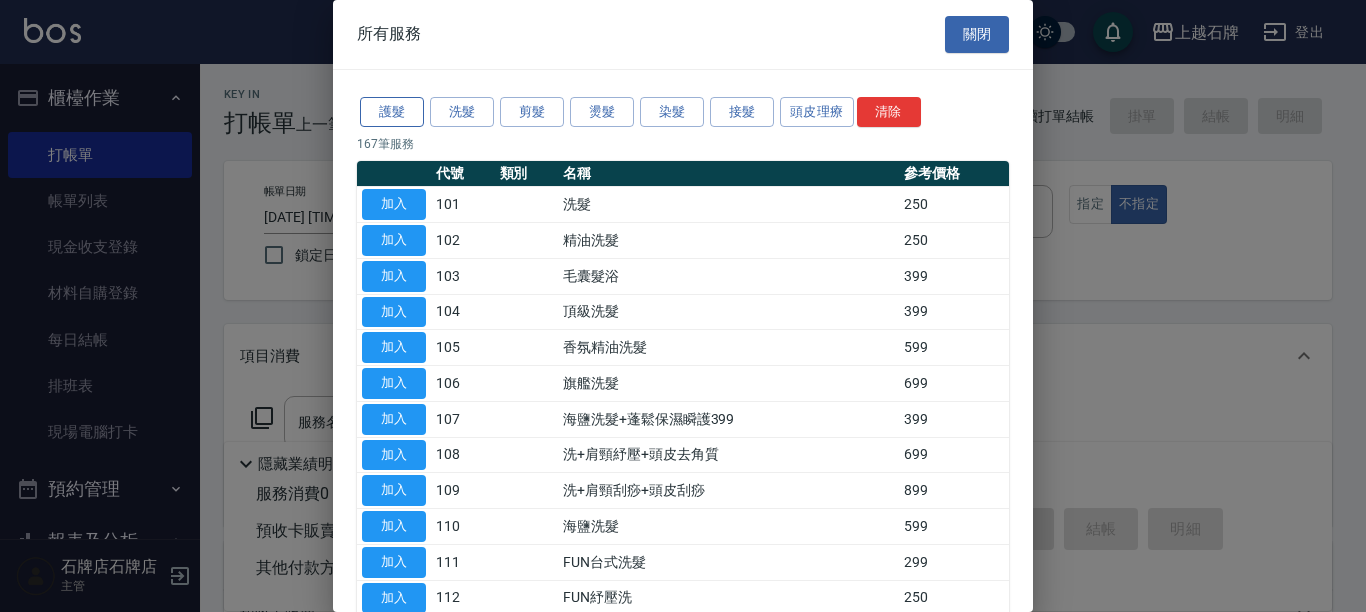 click on "護髮" at bounding box center [392, 112] 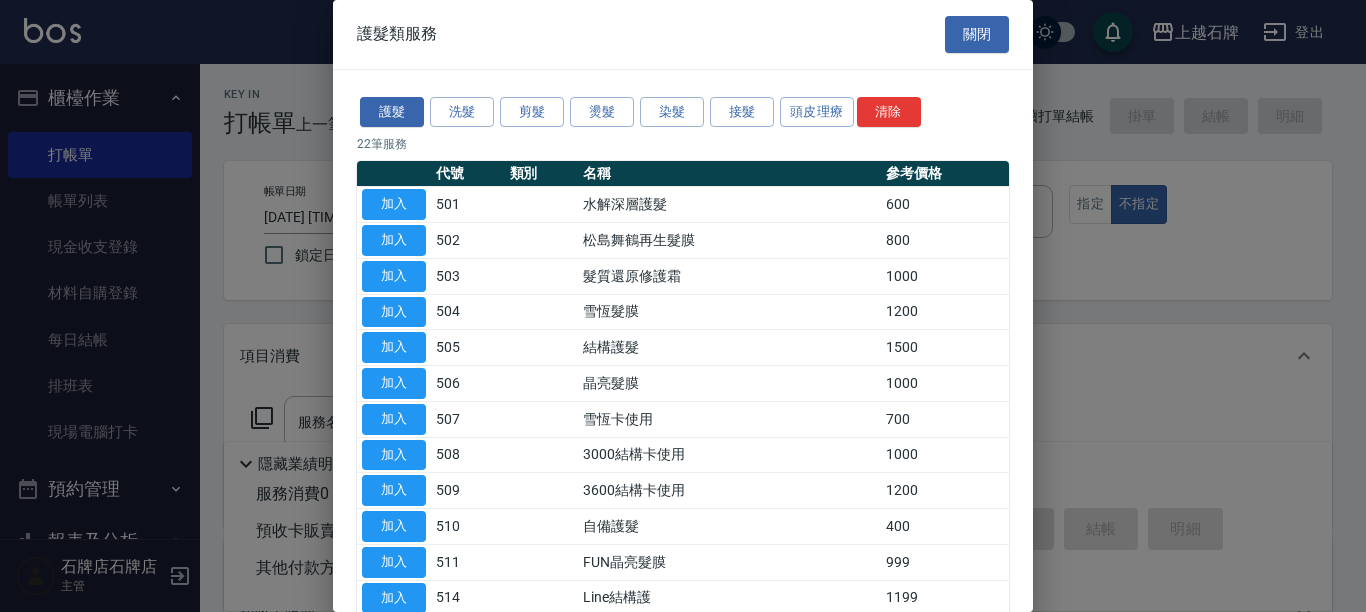 click on "加入" at bounding box center (394, 490) 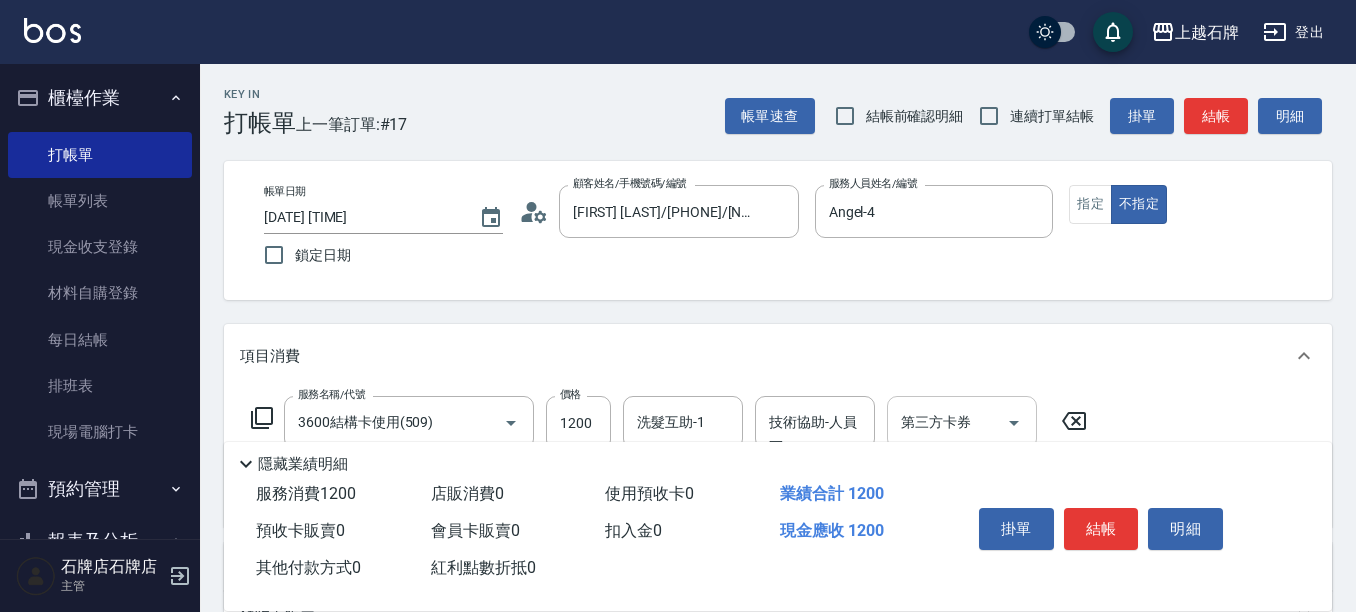 click 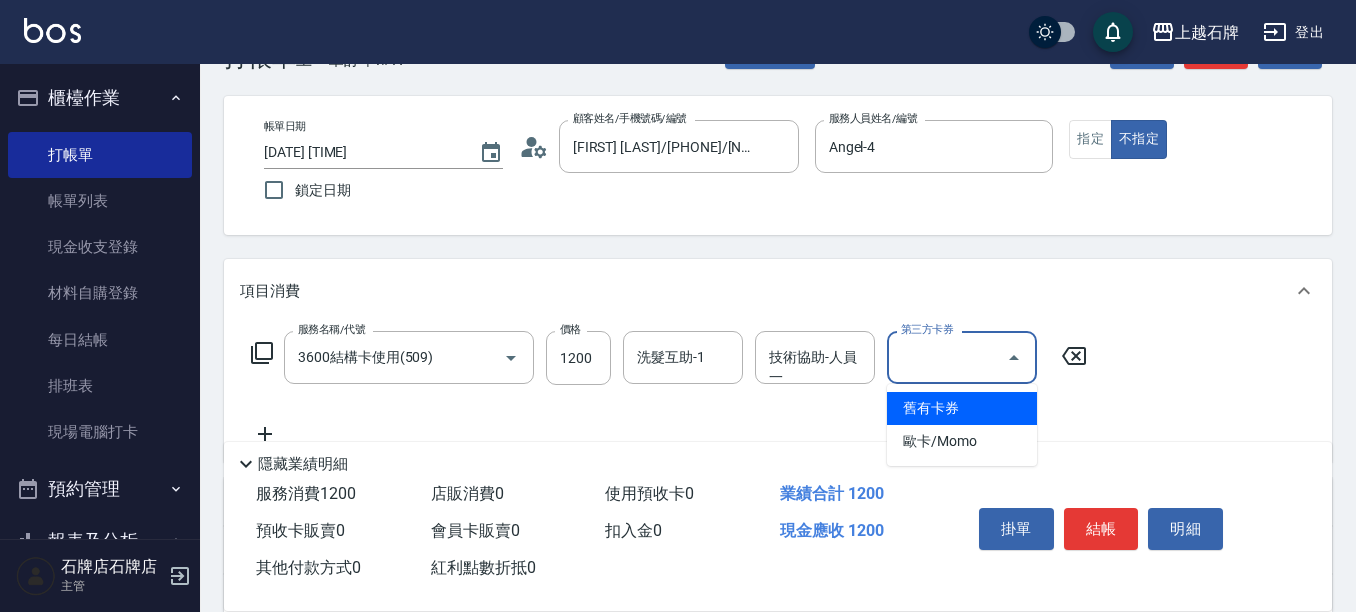 scroll, scrollTop: 100, scrollLeft: 0, axis: vertical 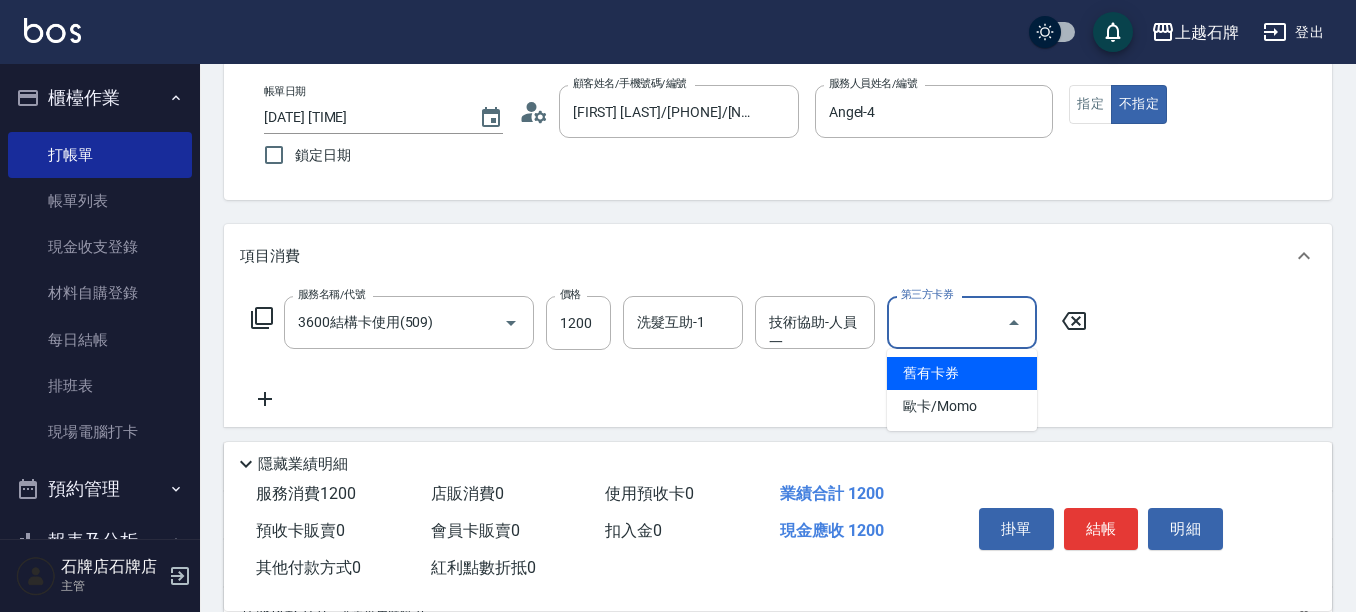 click on "舊有卡券" at bounding box center [962, 373] 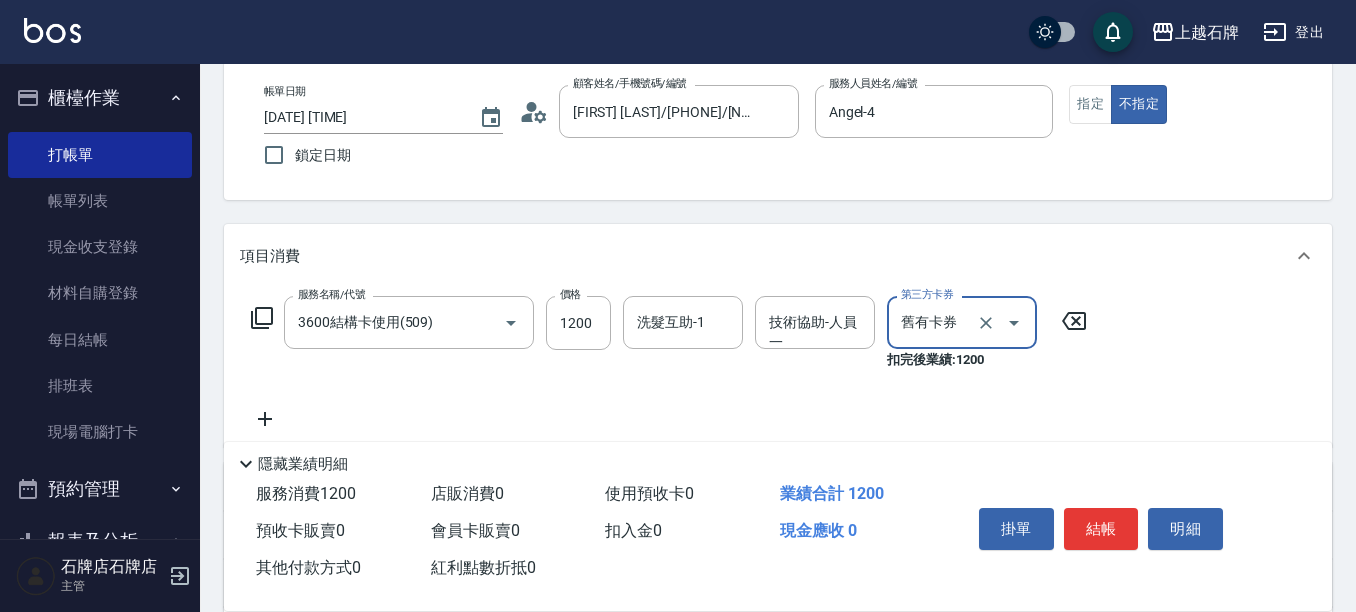 type on "舊有卡券" 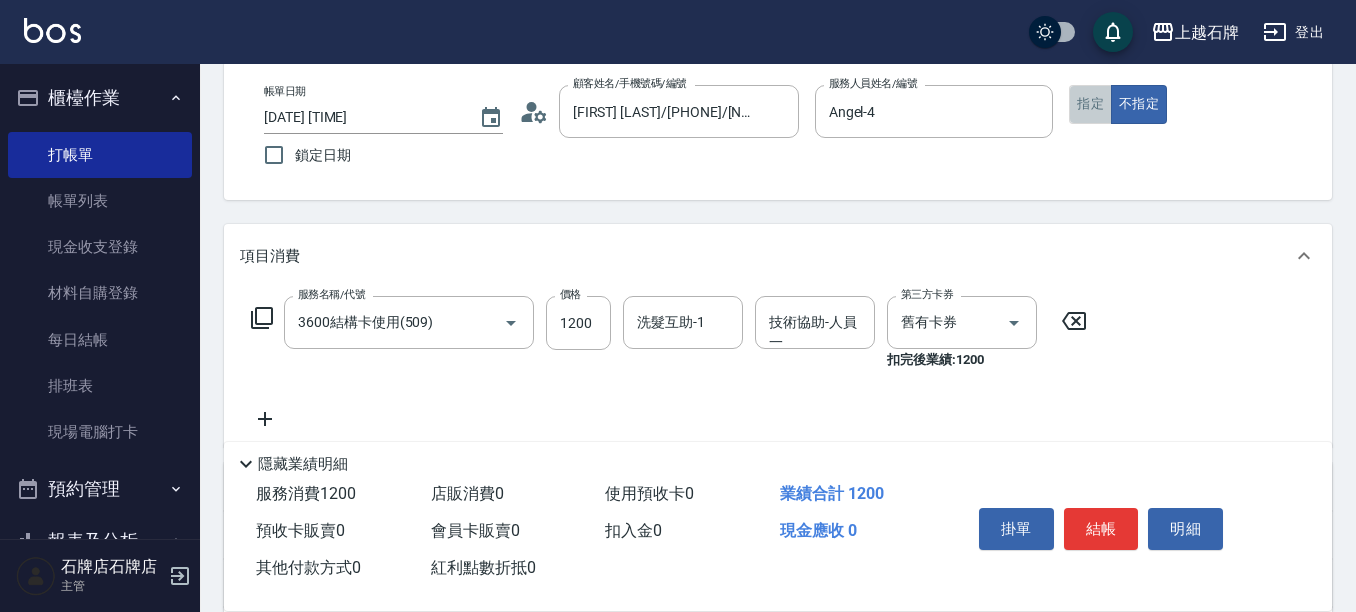 click on "指定" at bounding box center (1090, 104) 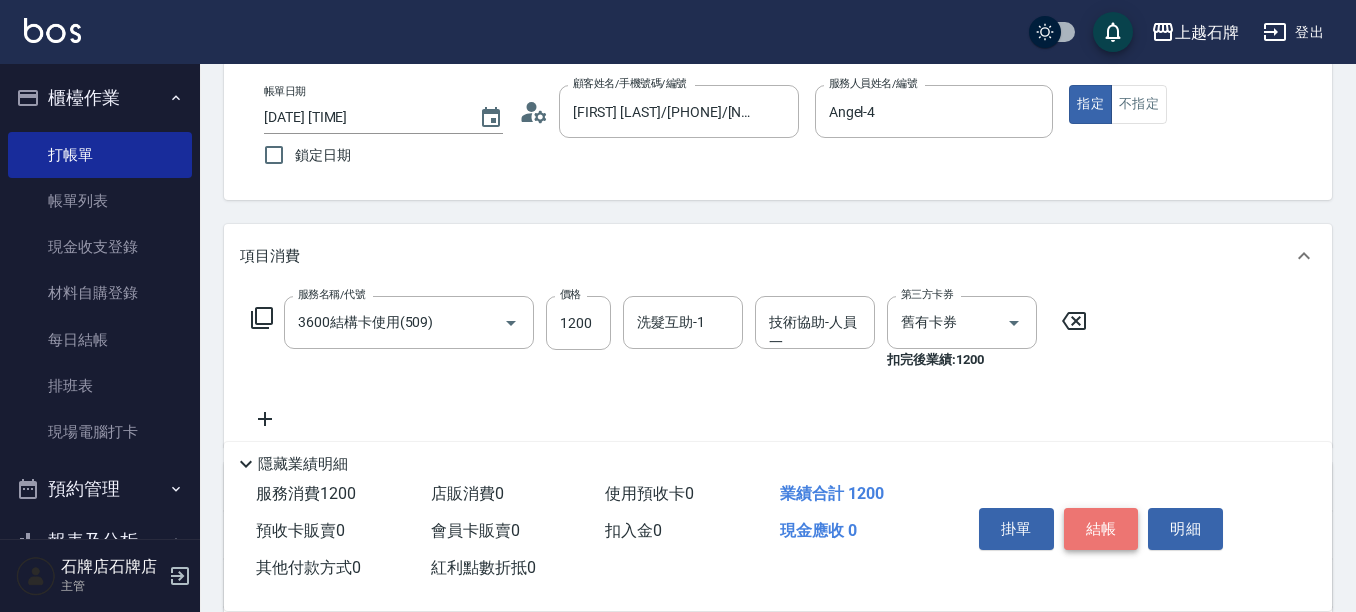click on "結帳" at bounding box center (1101, 529) 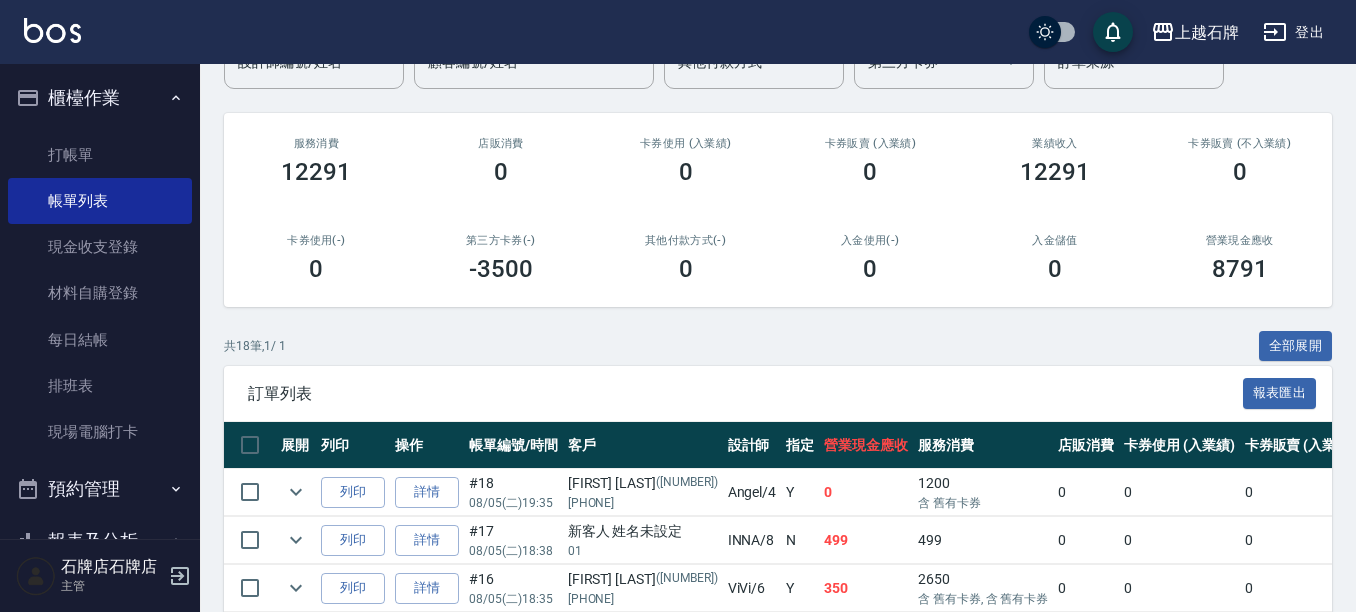 scroll, scrollTop: 200, scrollLeft: 0, axis: vertical 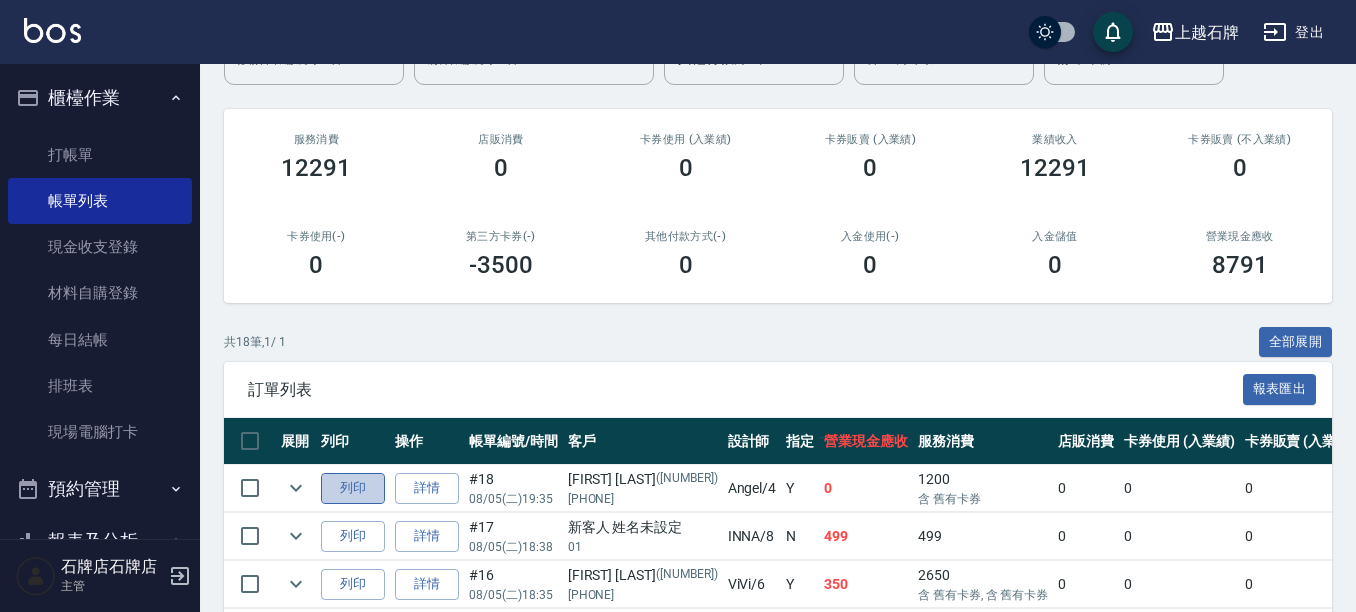 click on "列印" at bounding box center [353, 488] 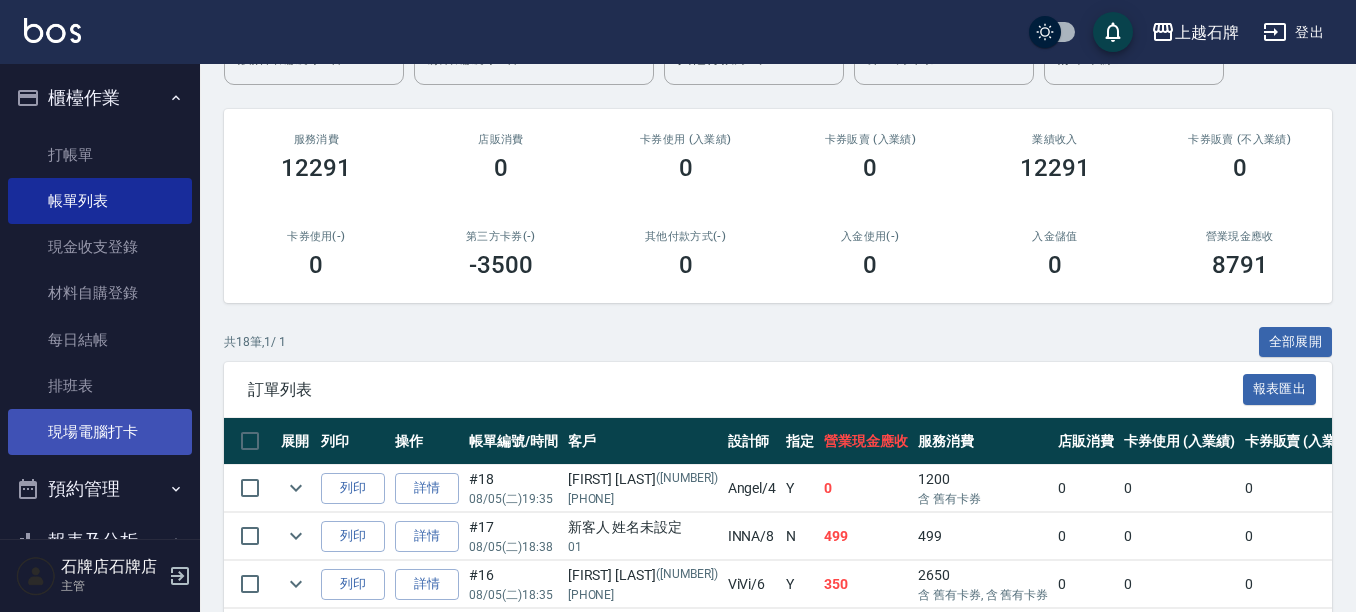 click on "現場電腦打卡" at bounding box center [100, 432] 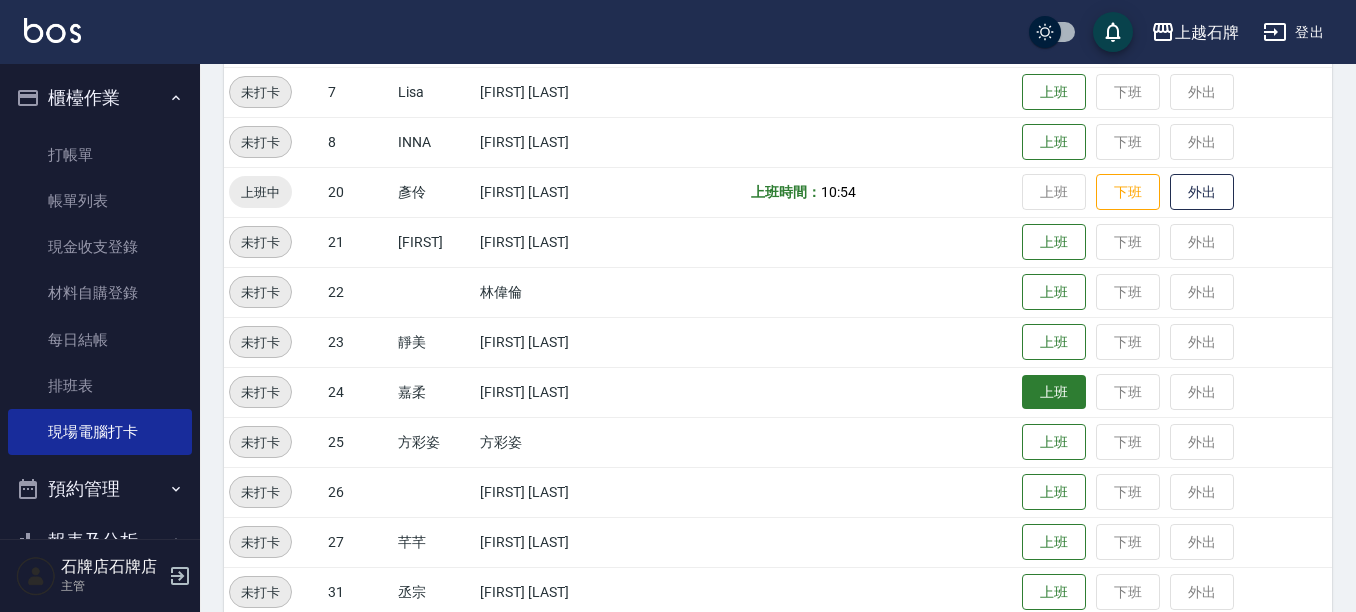 scroll, scrollTop: 500, scrollLeft: 0, axis: vertical 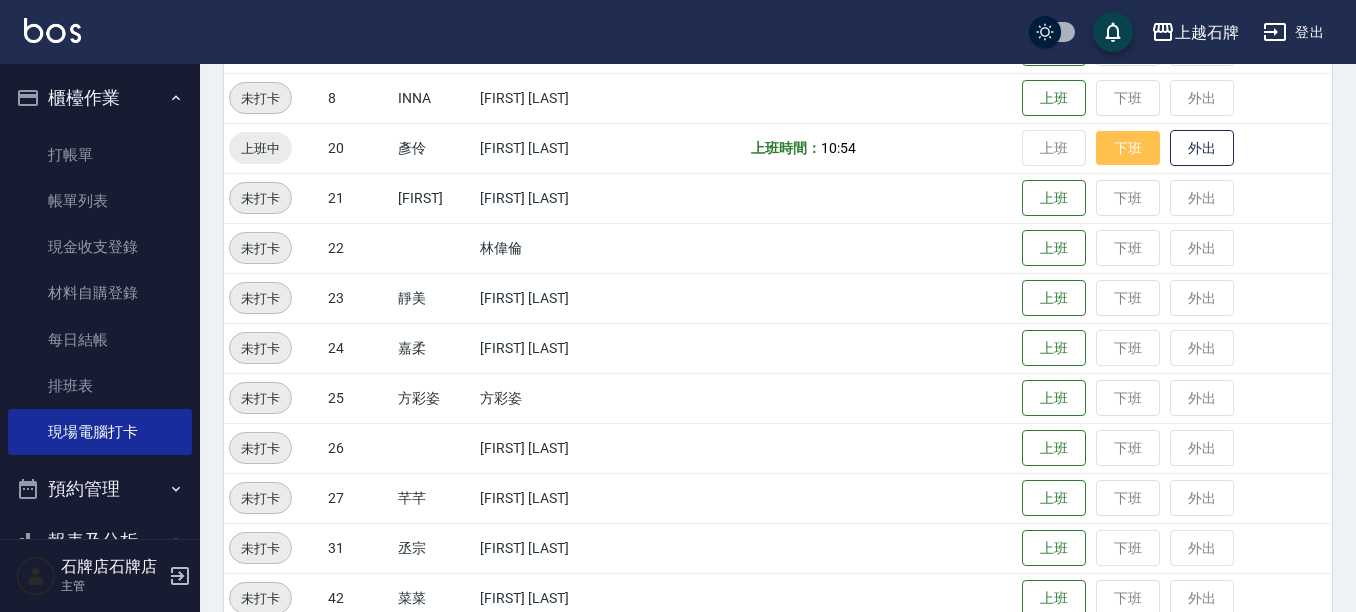 click on "下班" at bounding box center [1128, 148] 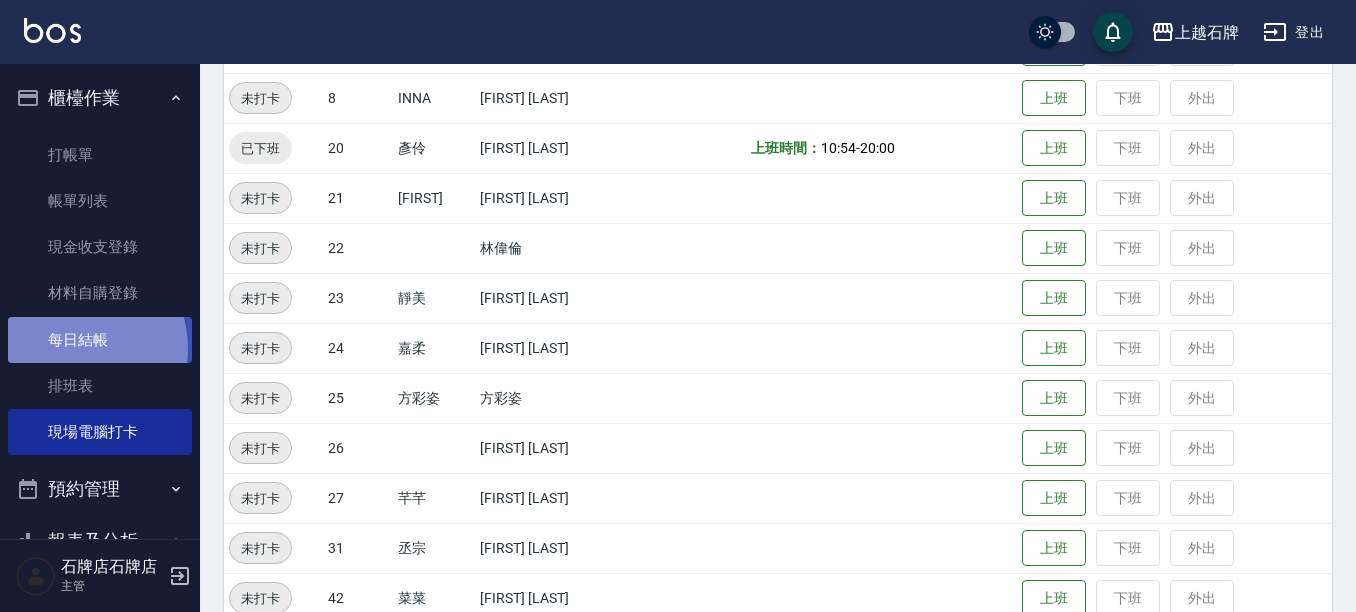 click on "每日結帳" at bounding box center (100, 340) 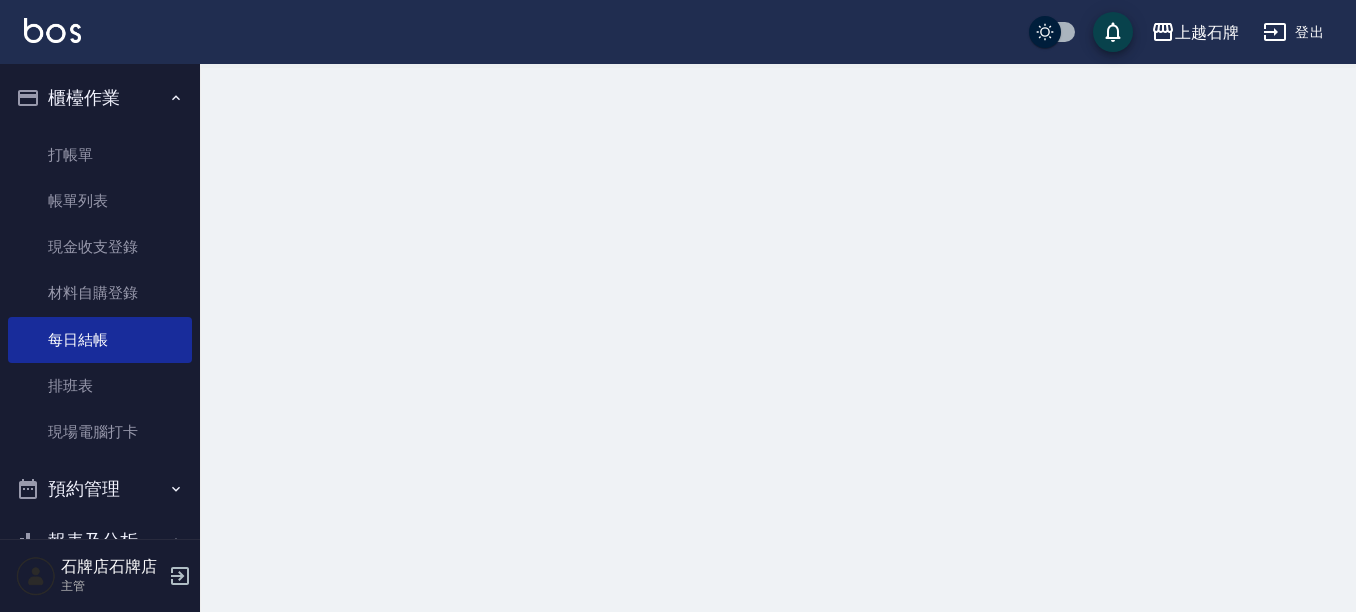 scroll, scrollTop: 0, scrollLeft: 0, axis: both 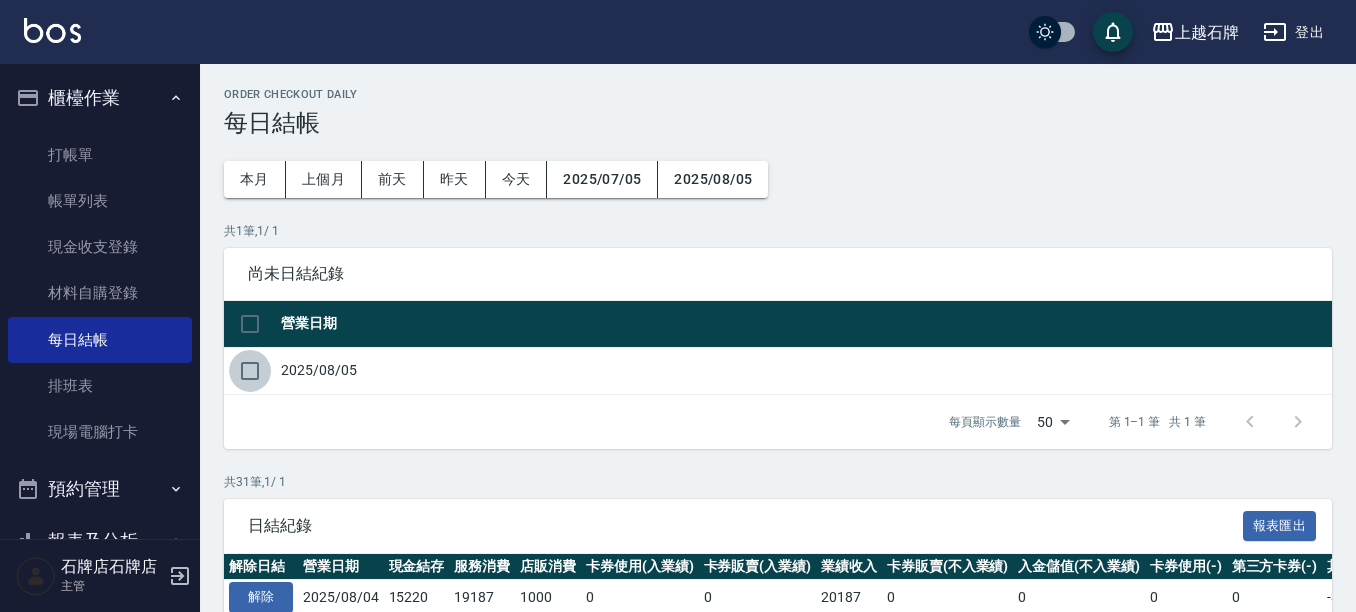 click at bounding box center (250, 371) 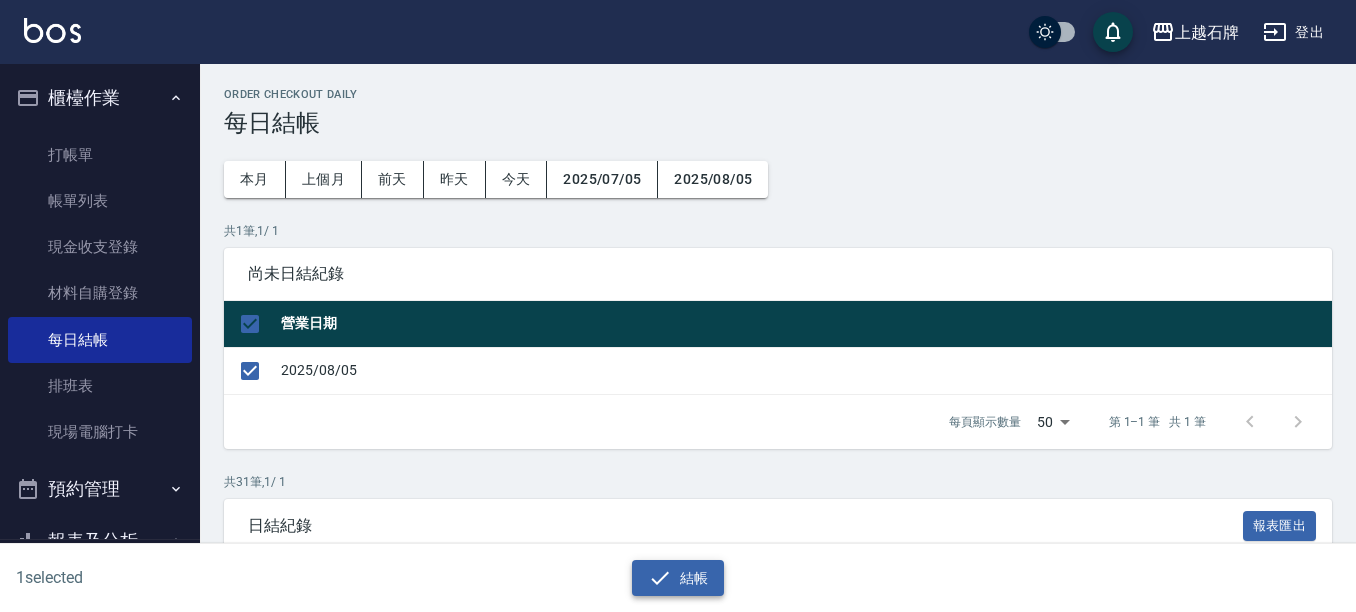 click on "結帳" at bounding box center (678, 578) 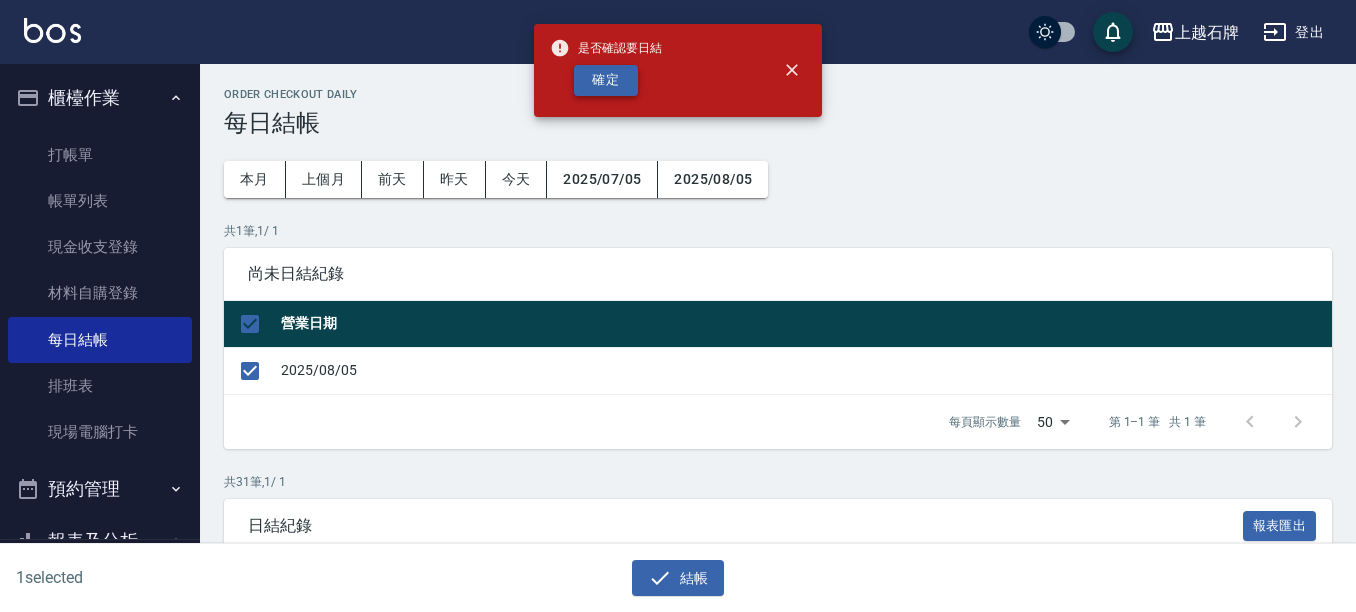 click on "確定" at bounding box center (606, 80) 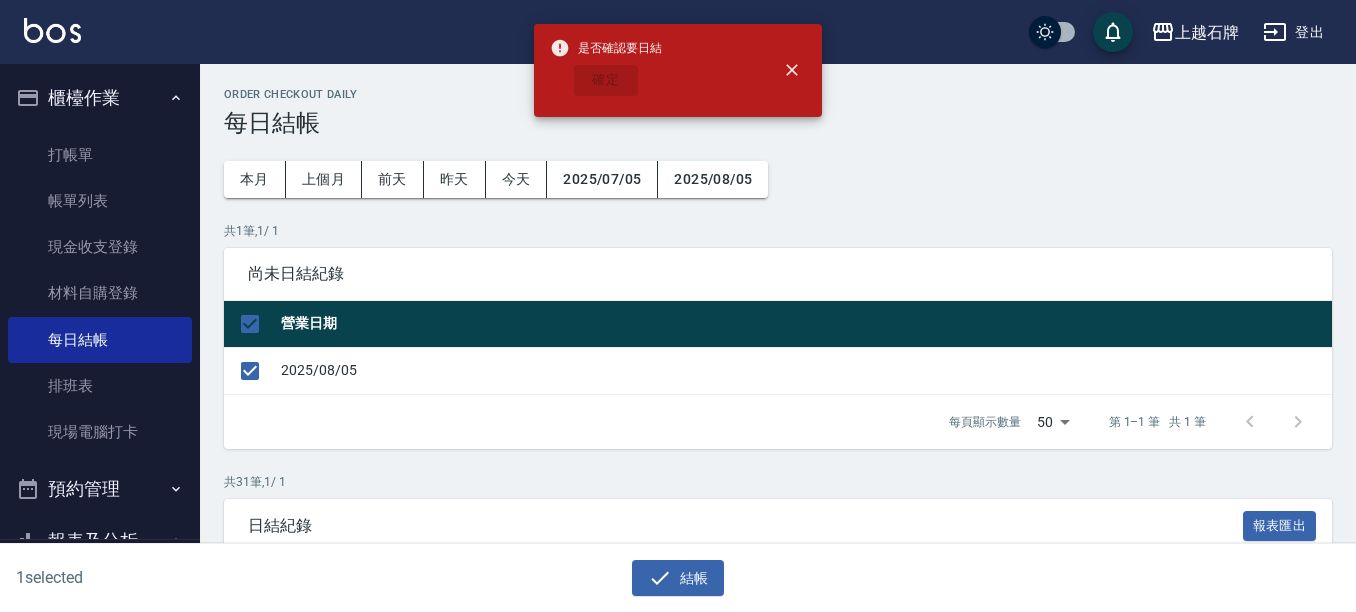 checkbox on "false" 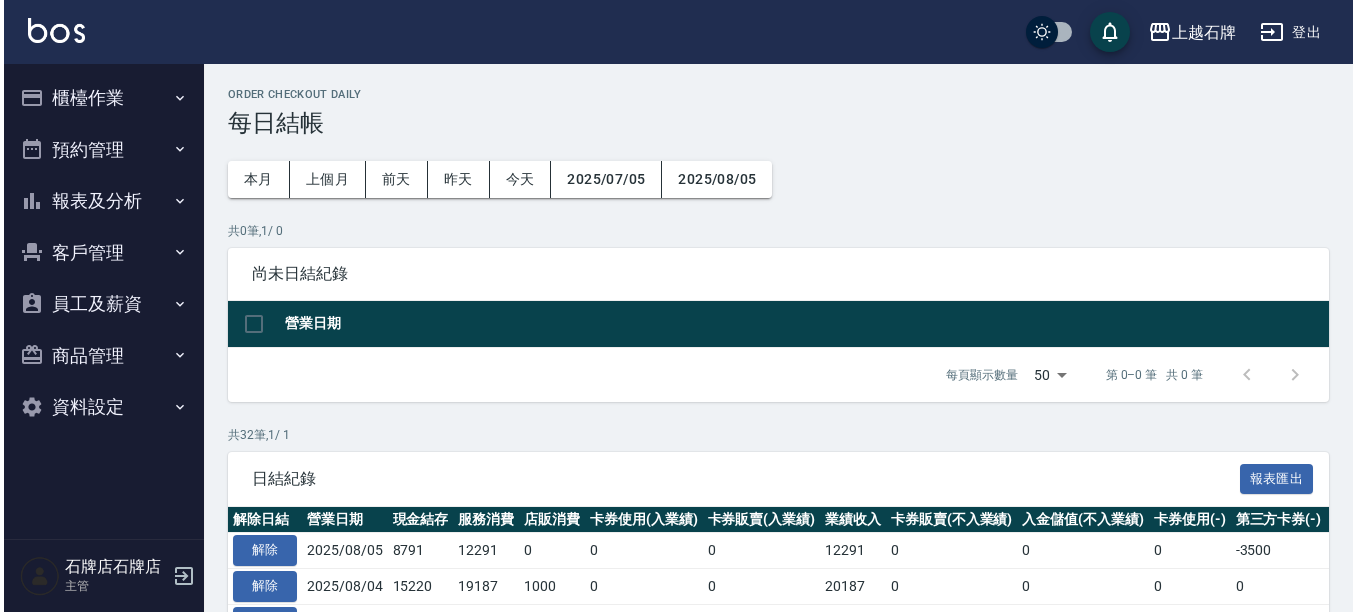 scroll, scrollTop: 0, scrollLeft: 0, axis: both 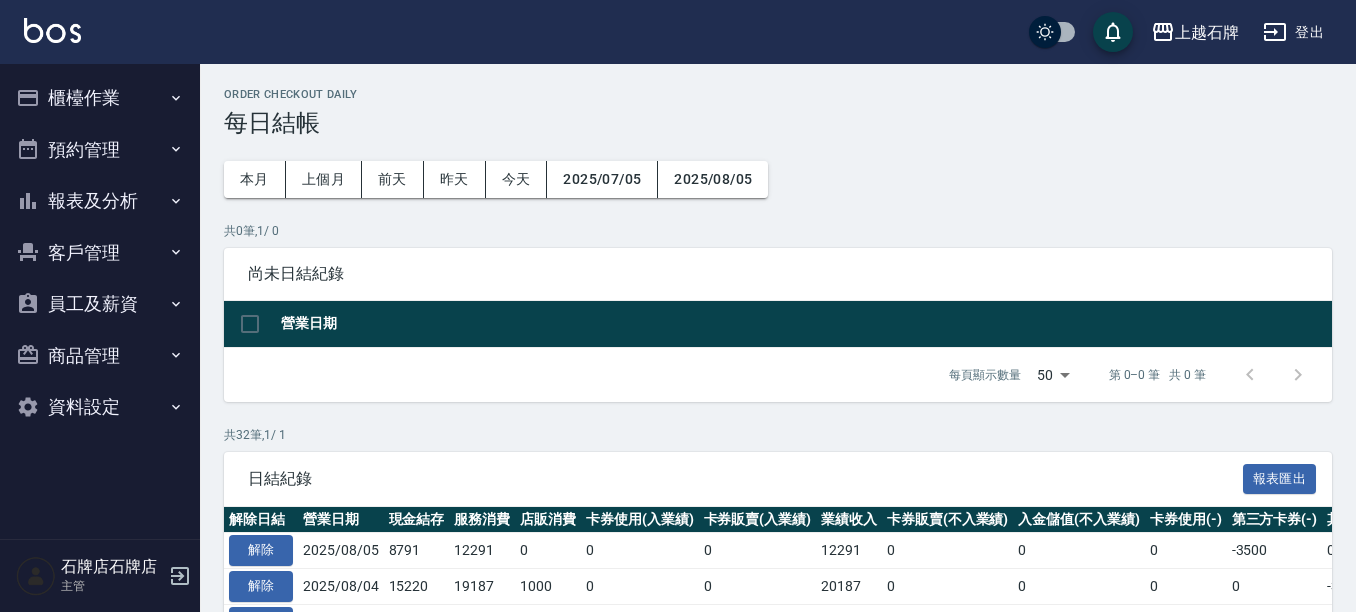 click on "報表及分析" at bounding box center [100, 201] 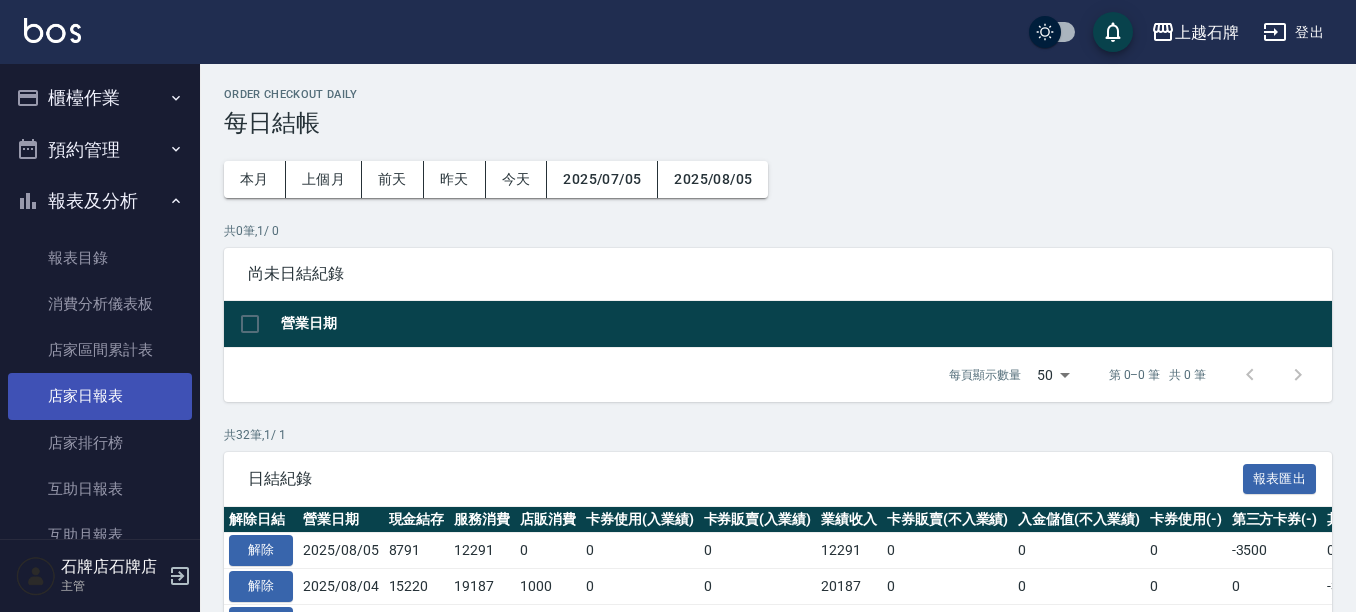 click on "店家日報表" at bounding box center [100, 396] 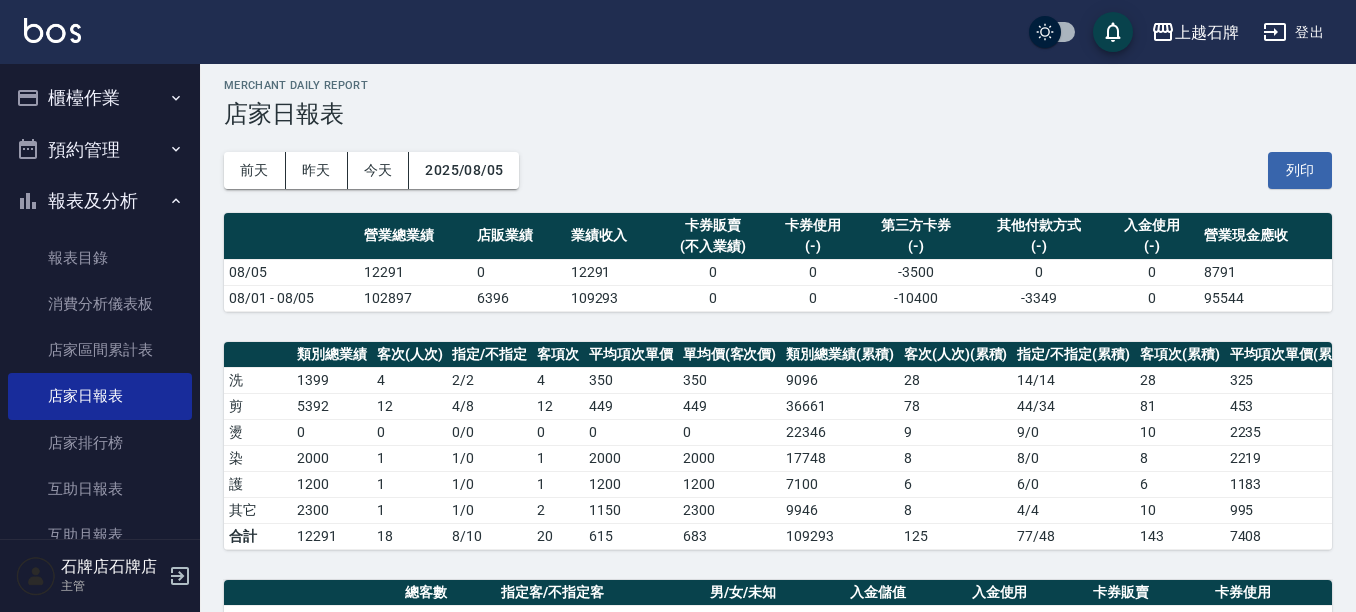 scroll, scrollTop: 0, scrollLeft: 0, axis: both 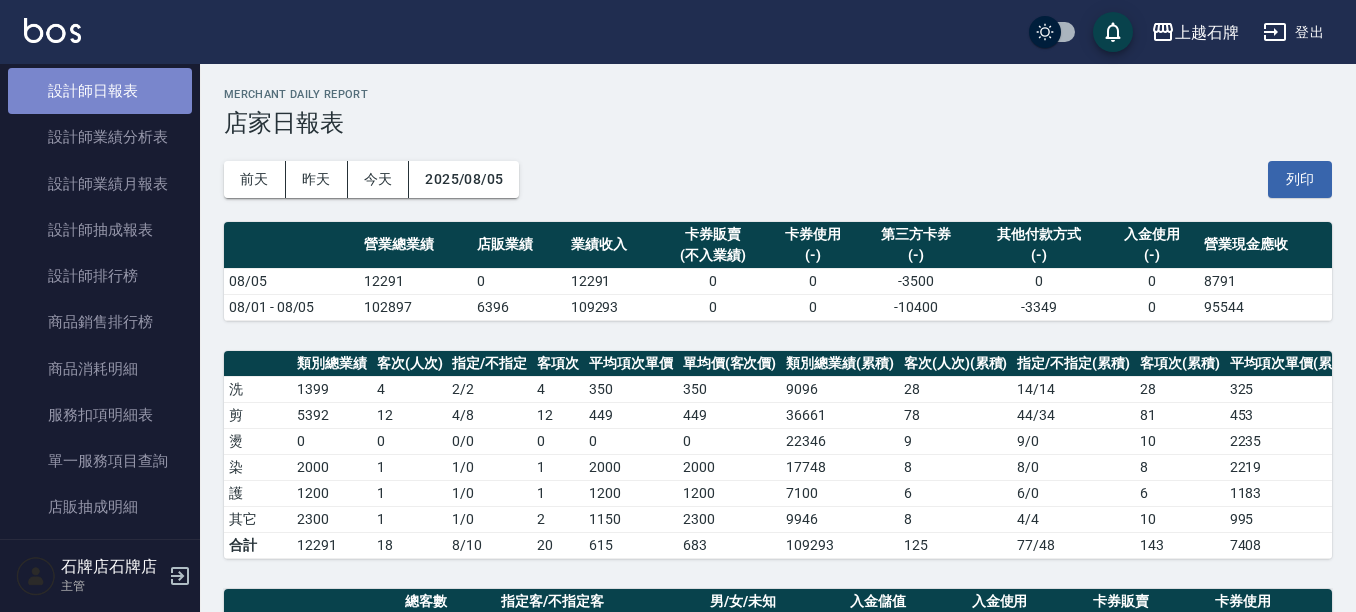 click on "設計師日報表" at bounding box center [100, 91] 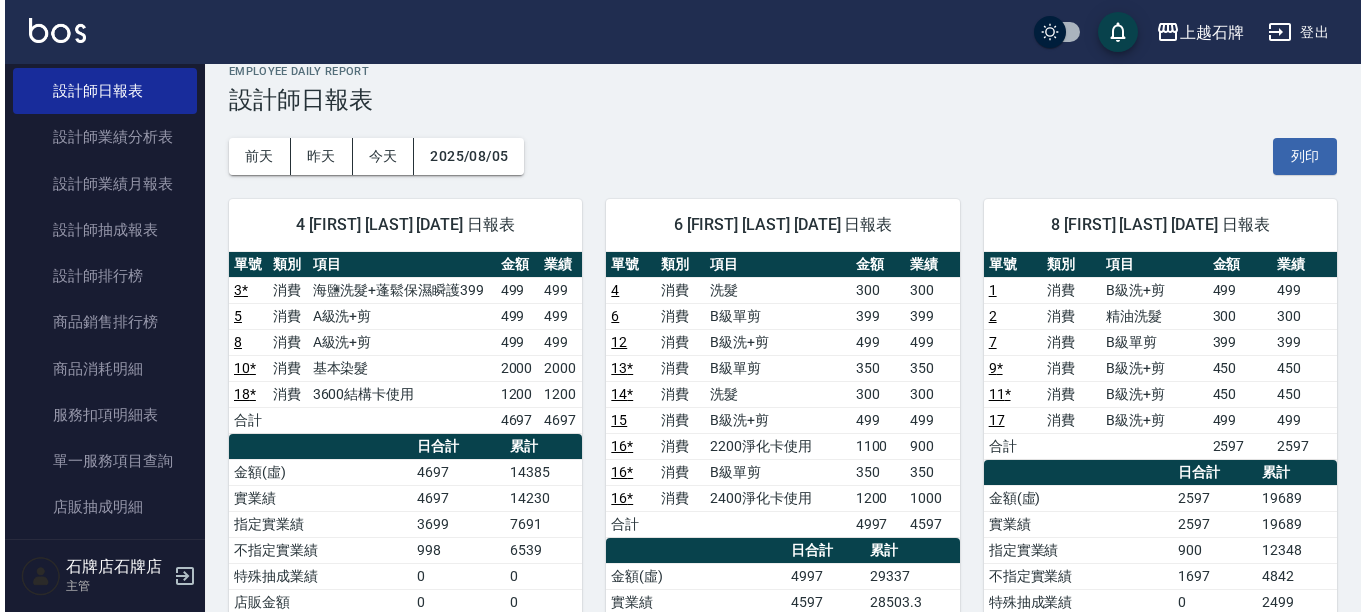 scroll, scrollTop: 100, scrollLeft: 0, axis: vertical 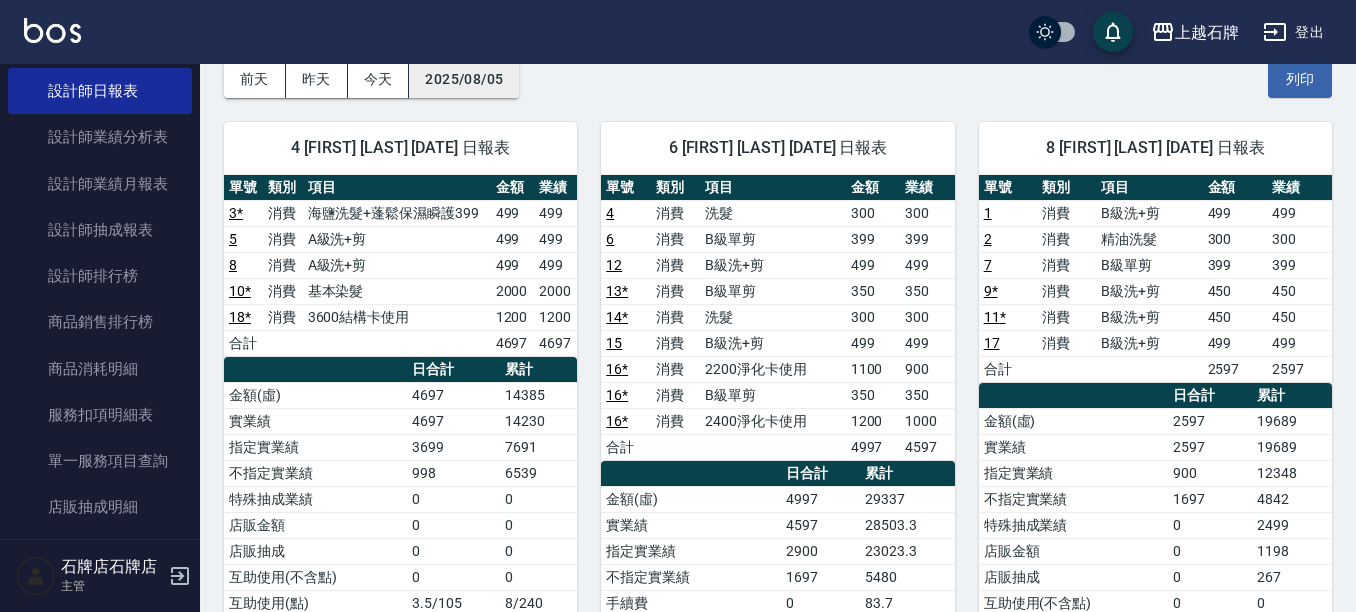 click on "2025/08/05" at bounding box center [464, 79] 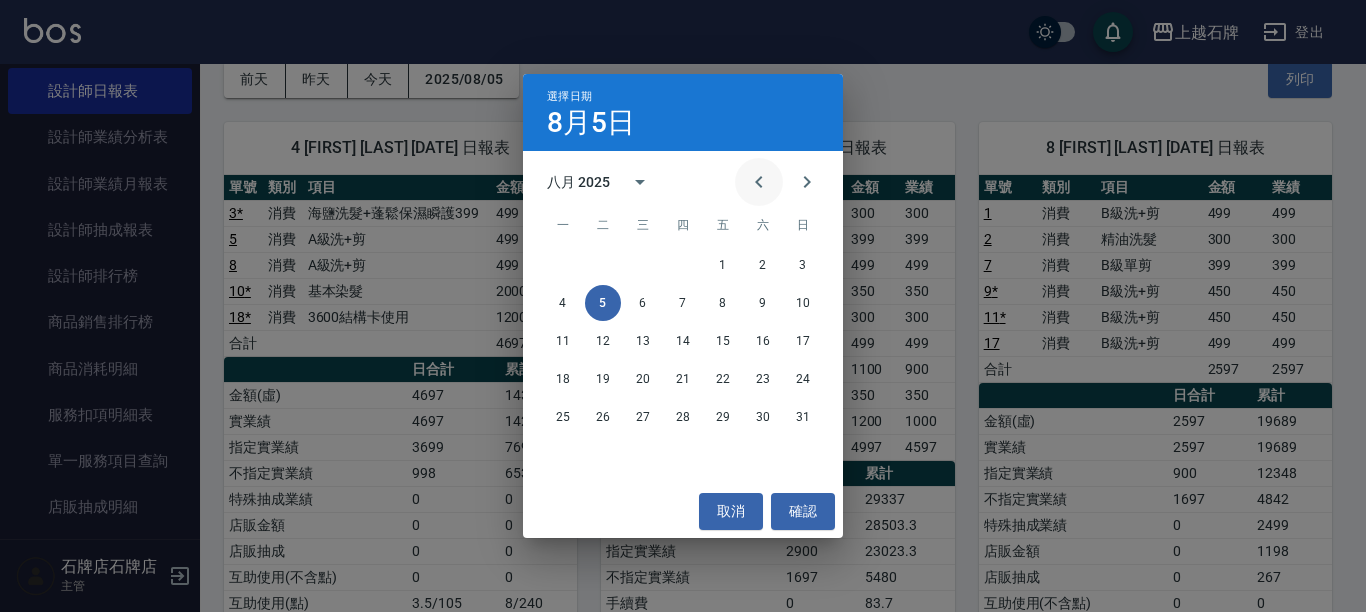 click 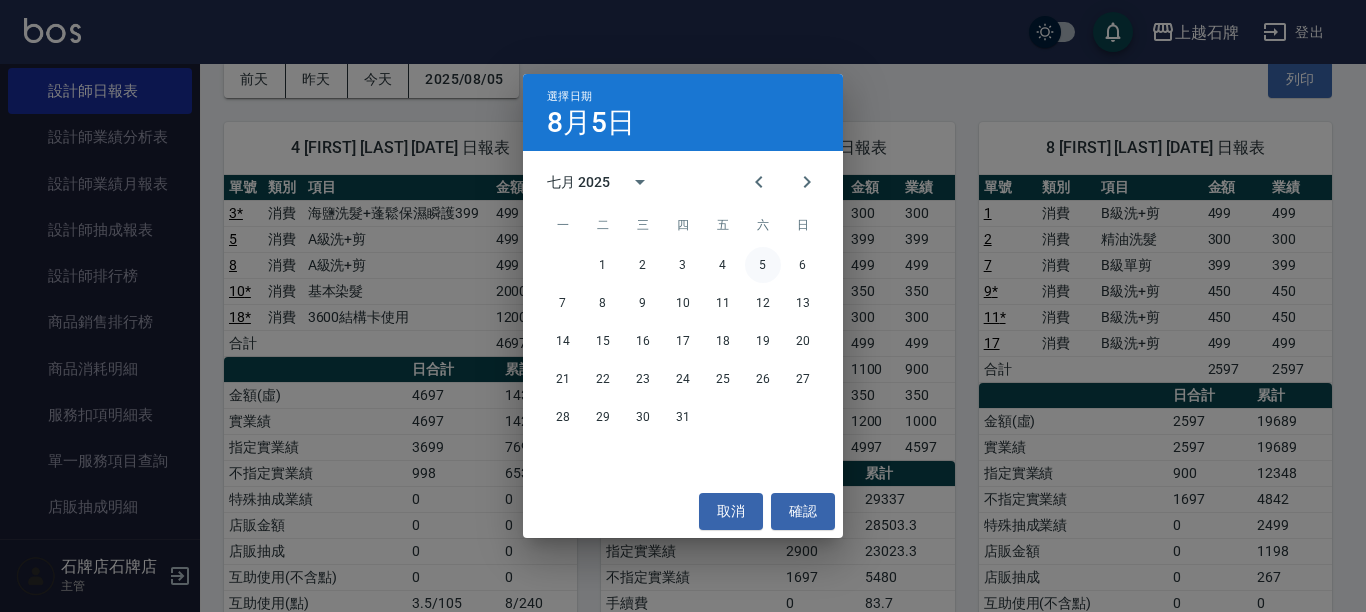 click on "5" at bounding box center [763, 265] 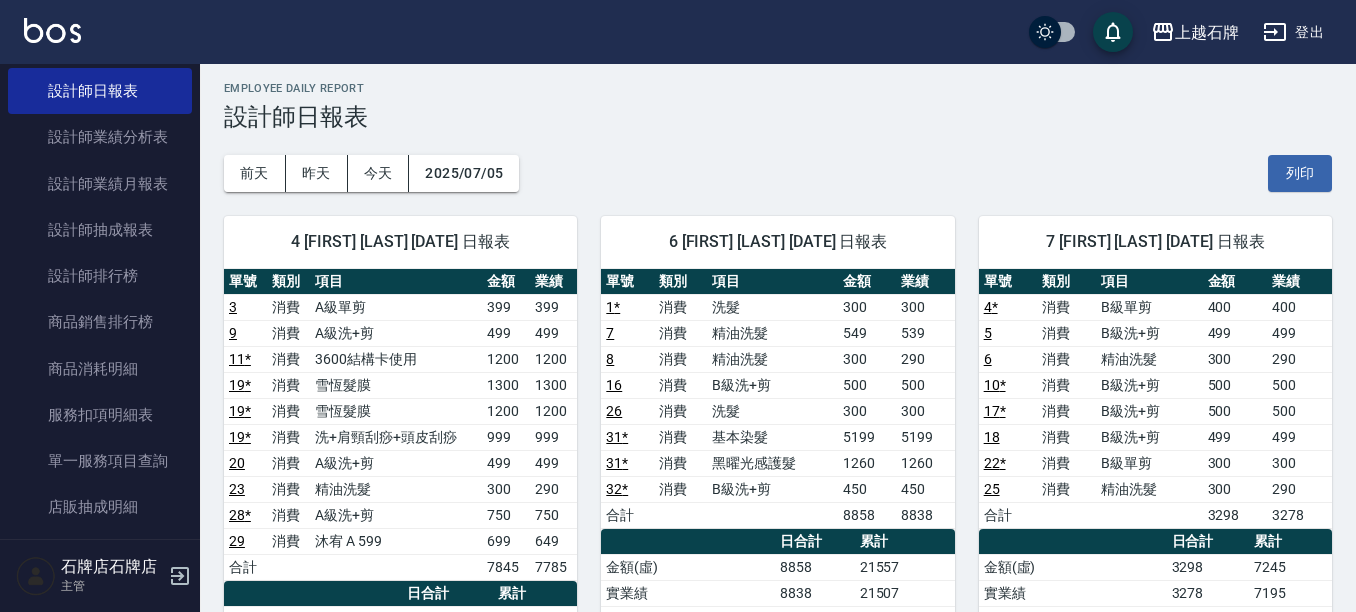 scroll, scrollTop: 100, scrollLeft: 0, axis: vertical 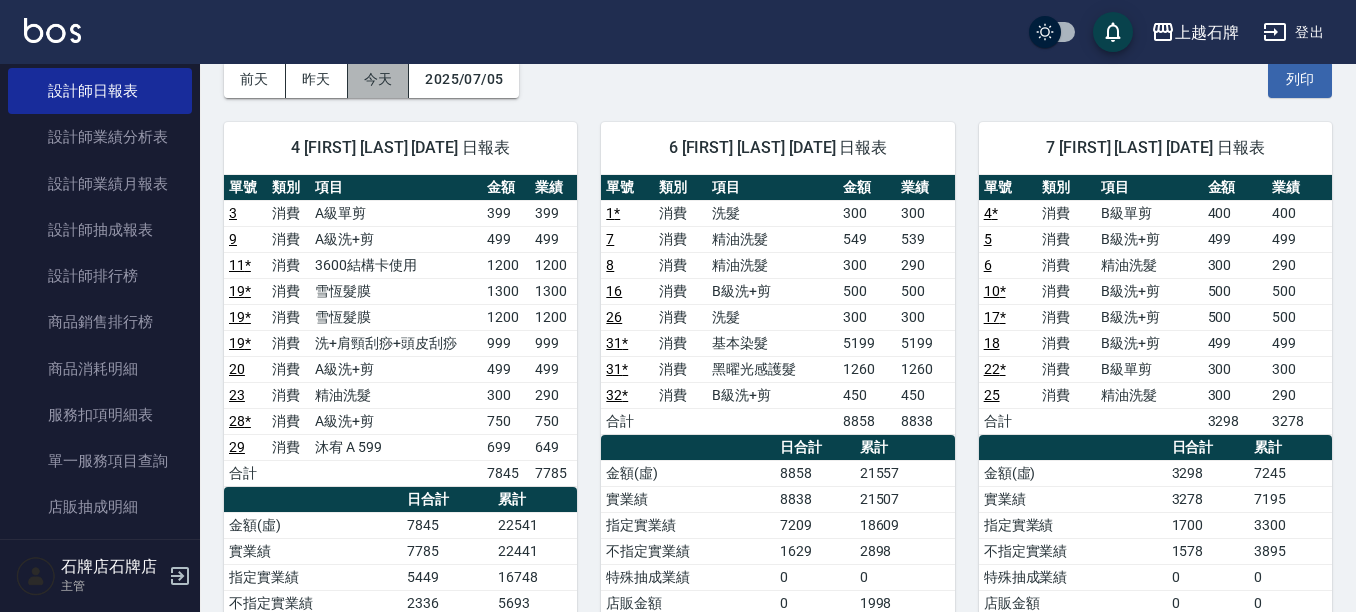 click on "今天" at bounding box center [379, 79] 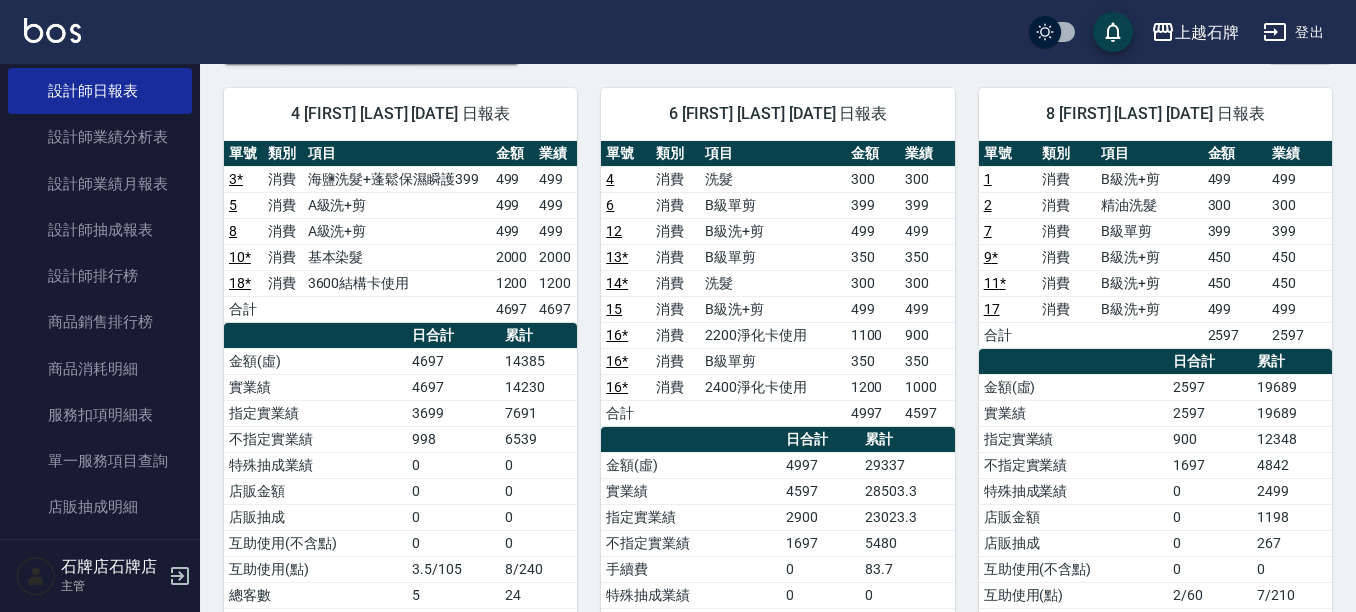 scroll, scrollTop: 39, scrollLeft: 0, axis: vertical 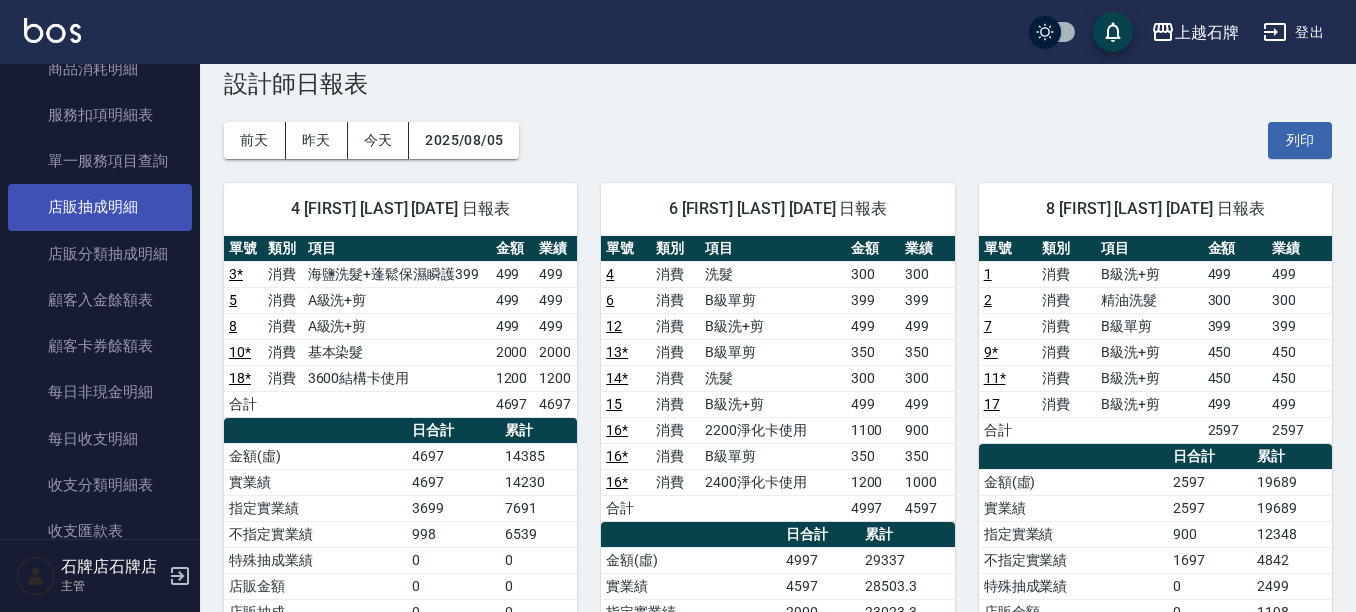 click on "店販抽成明細" at bounding box center [100, 207] 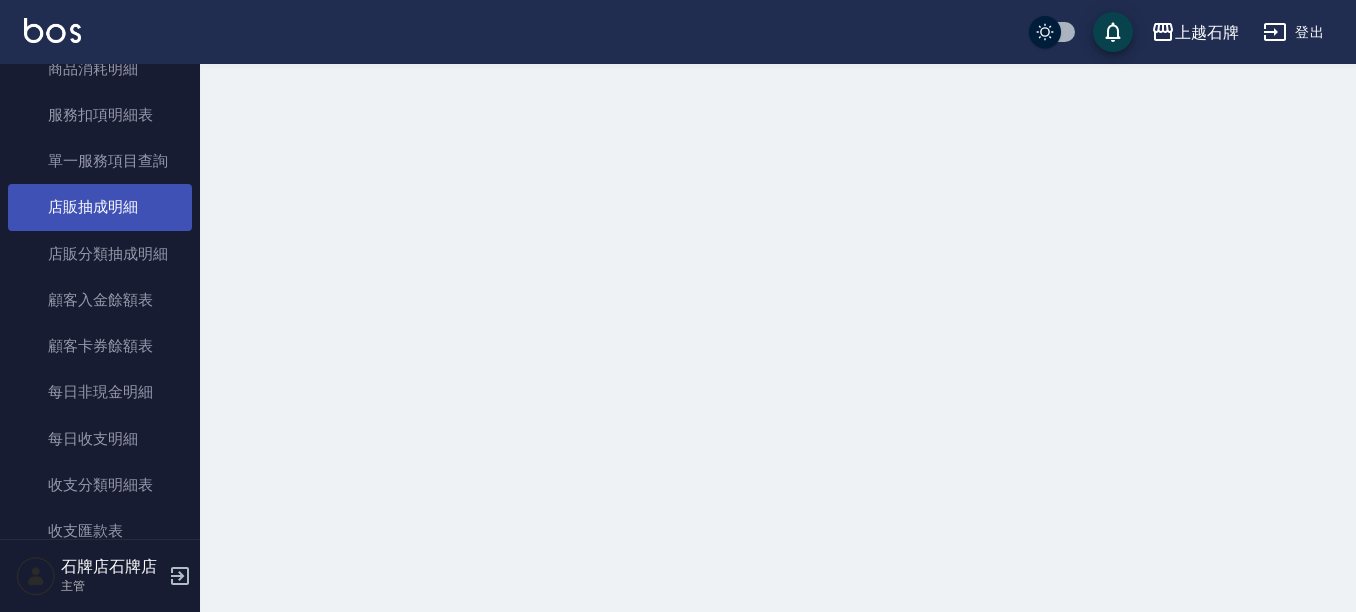 scroll, scrollTop: 0, scrollLeft: 0, axis: both 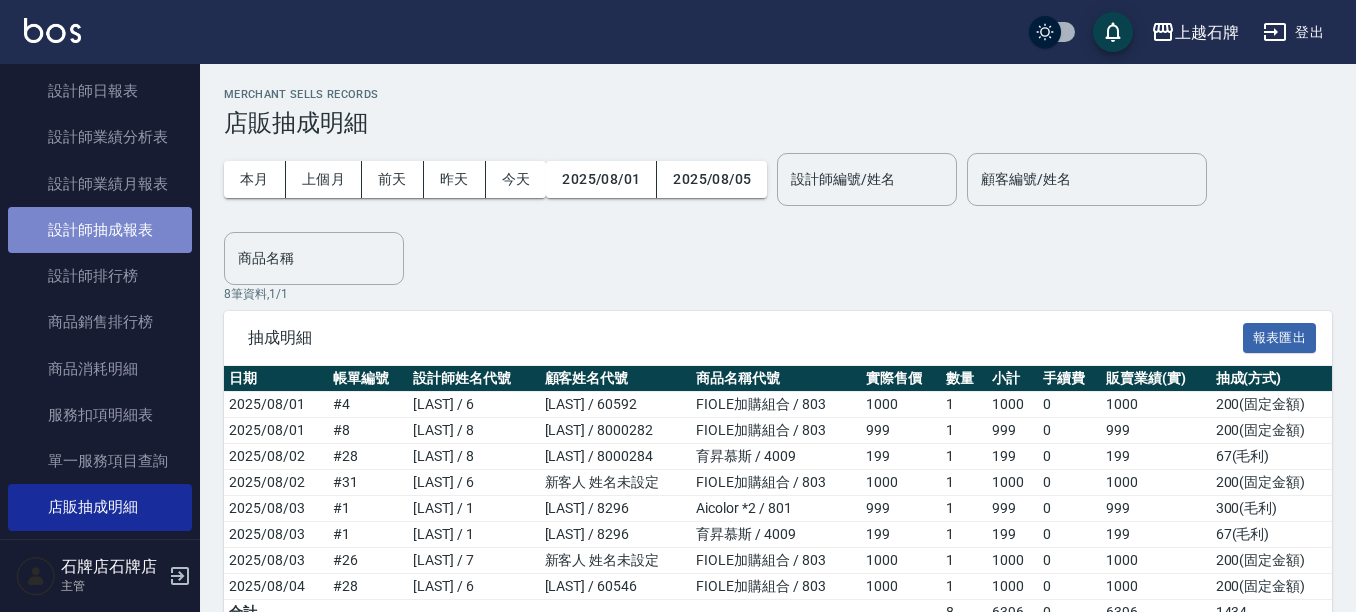 click on "設計師抽成報表" at bounding box center (100, 230) 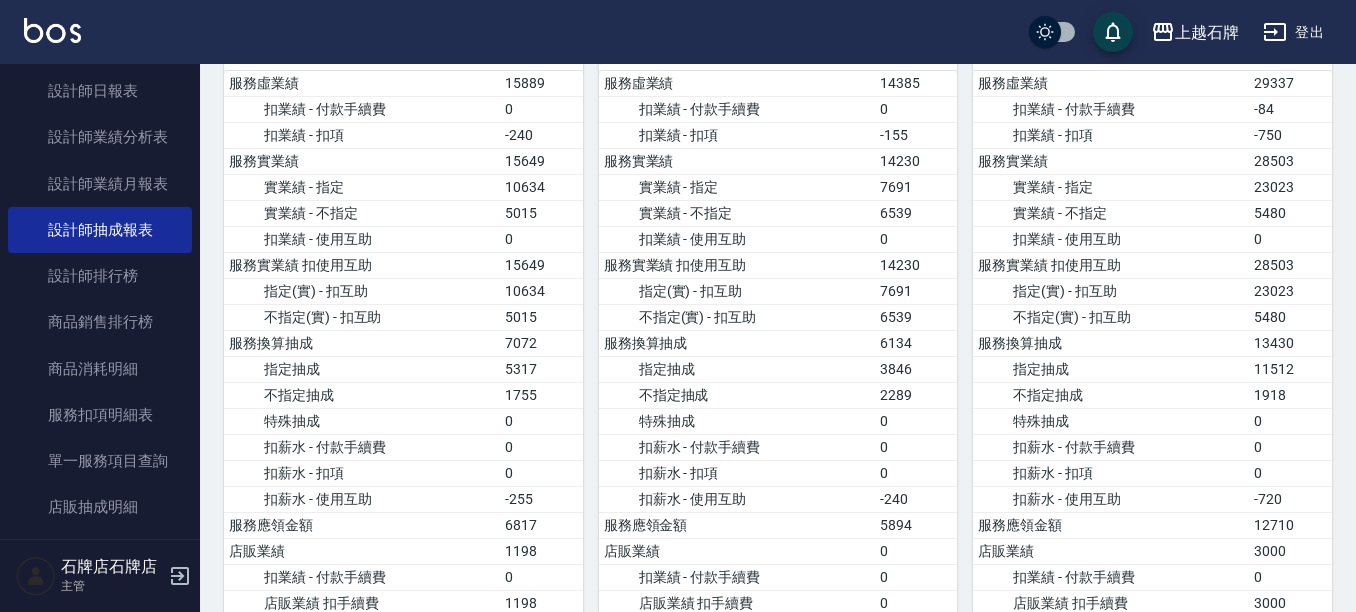 scroll, scrollTop: 0, scrollLeft: 0, axis: both 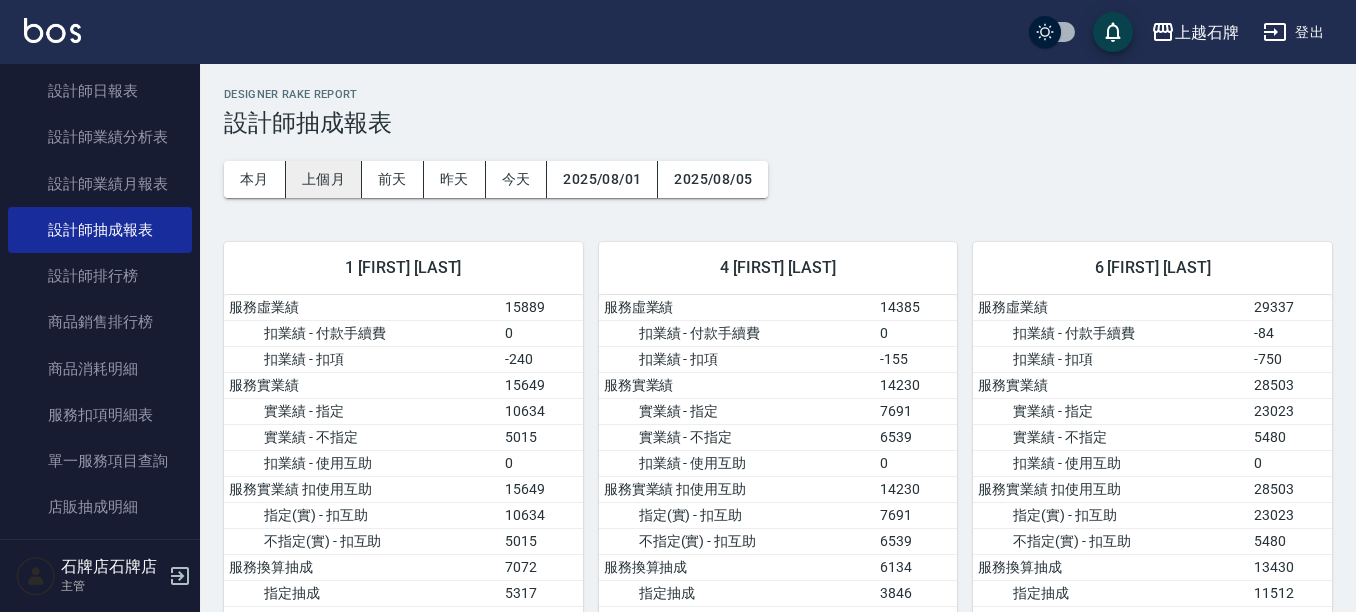 click on "上個月" at bounding box center [324, 179] 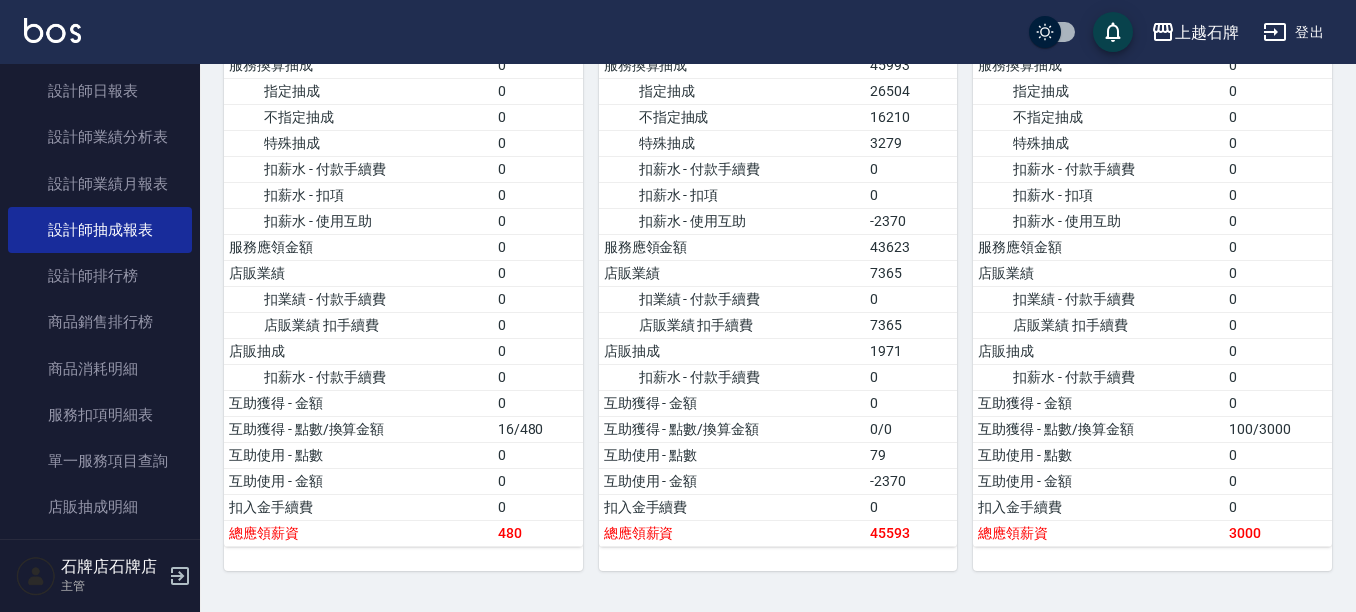 scroll, scrollTop: 2300, scrollLeft: 0, axis: vertical 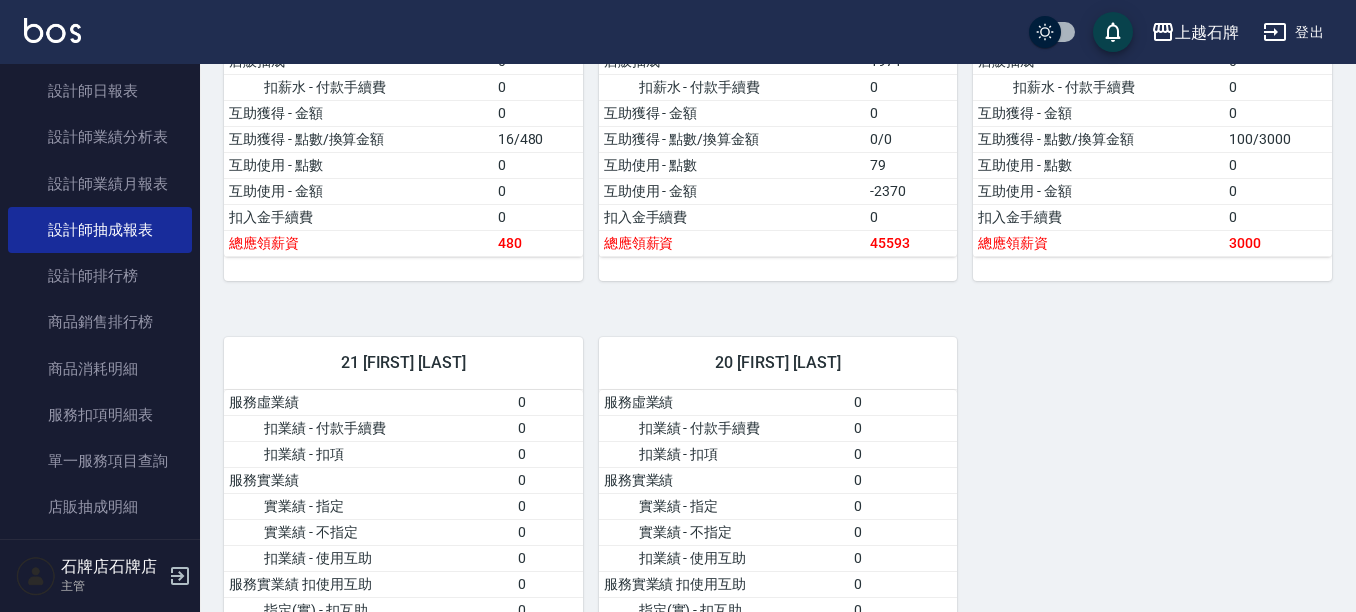 drag, startPoint x: 146, startPoint y: 321, endPoint x: 196, endPoint y: 328, distance: 50.48762 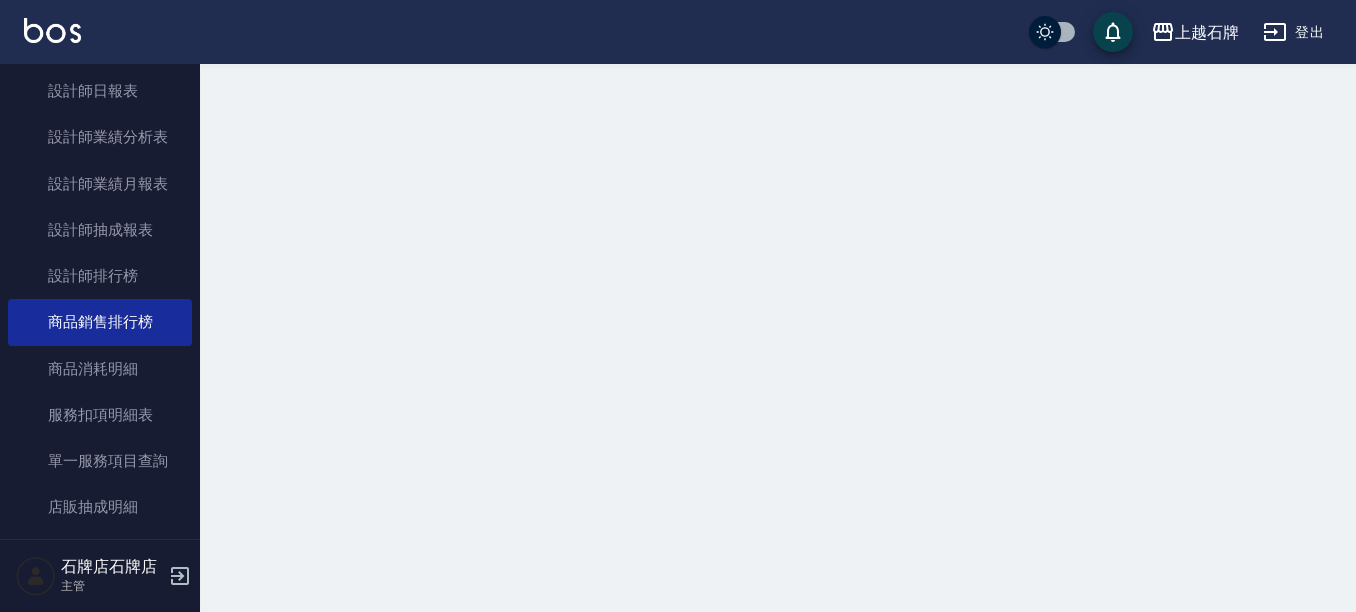 scroll, scrollTop: 0, scrollLeft: 0, axis: both 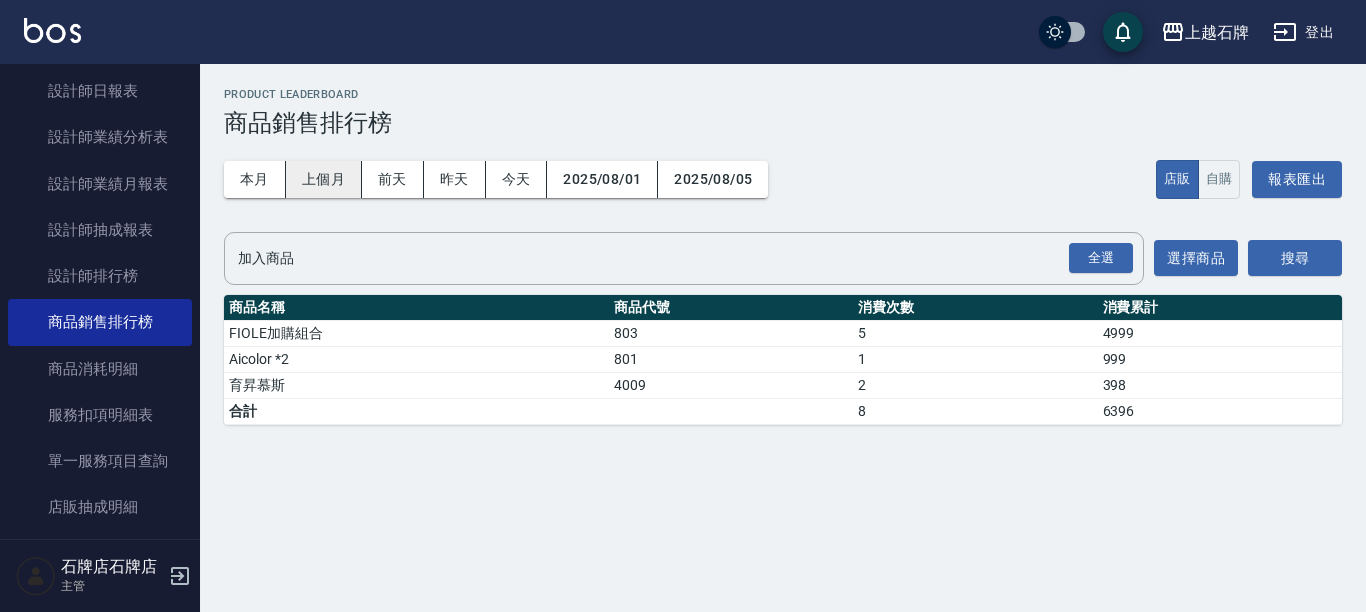 click on "上個月" at bounding box center (324, 179) 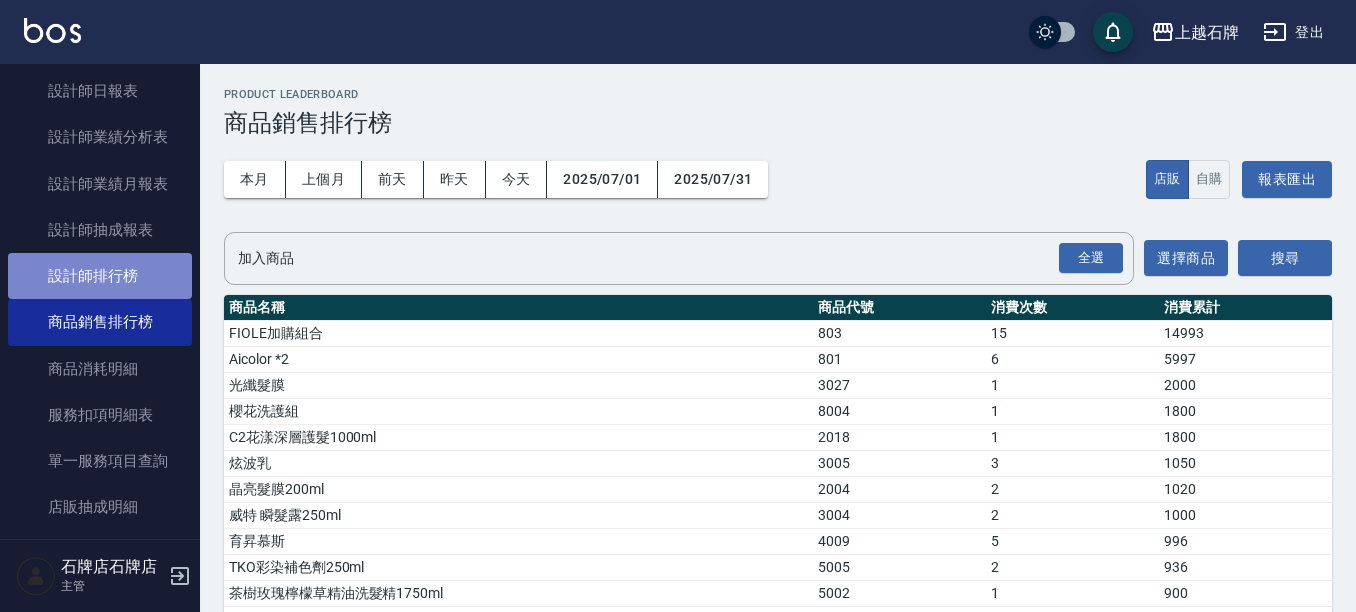 click on "設計師排行榜" at bounding box center (100, 276) 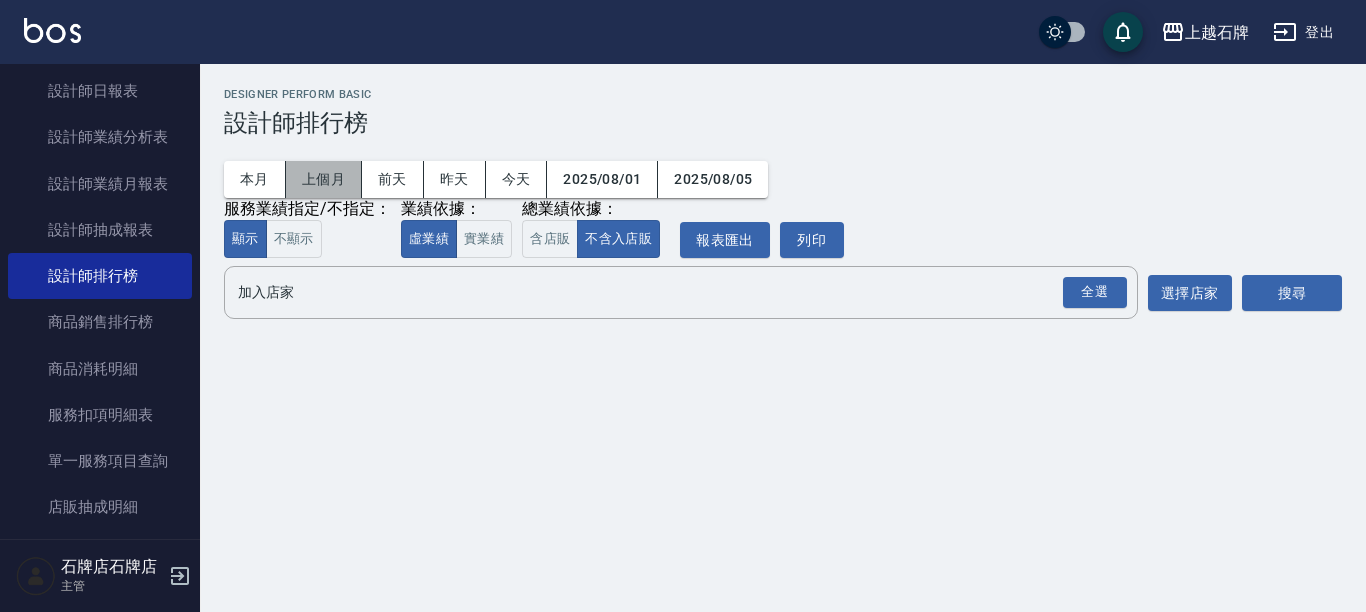 click on "上個月" at bounding box center [324, 179] 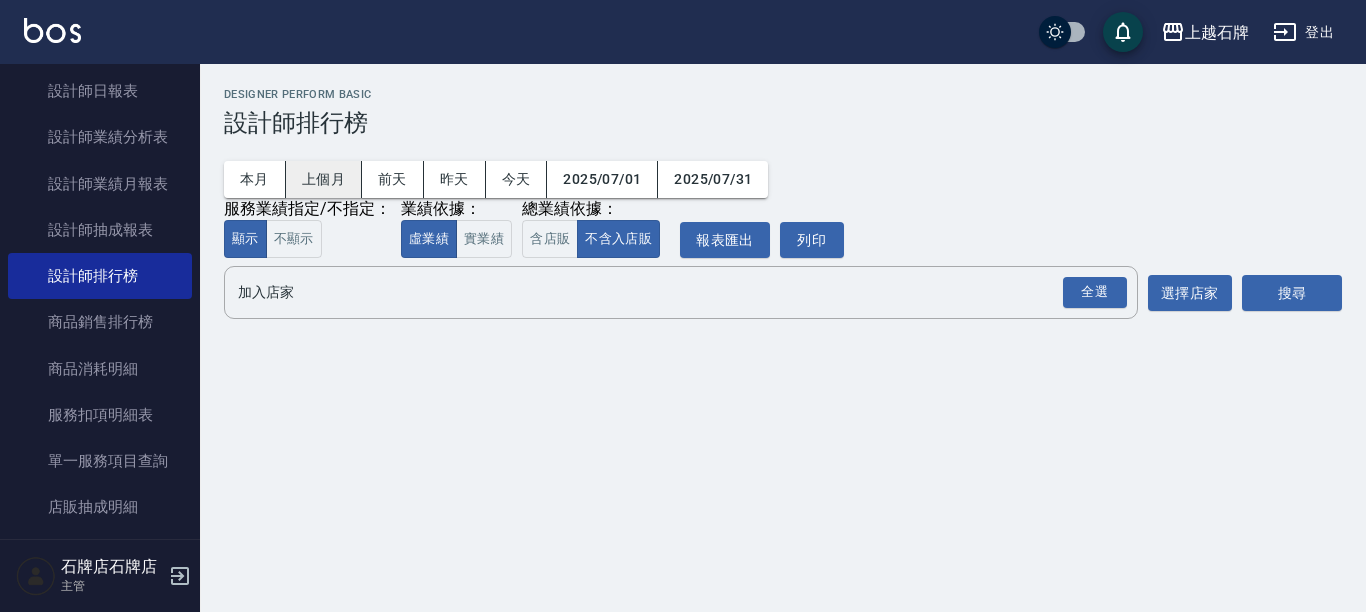 click on "上個月" at bounding box center [324, 179] 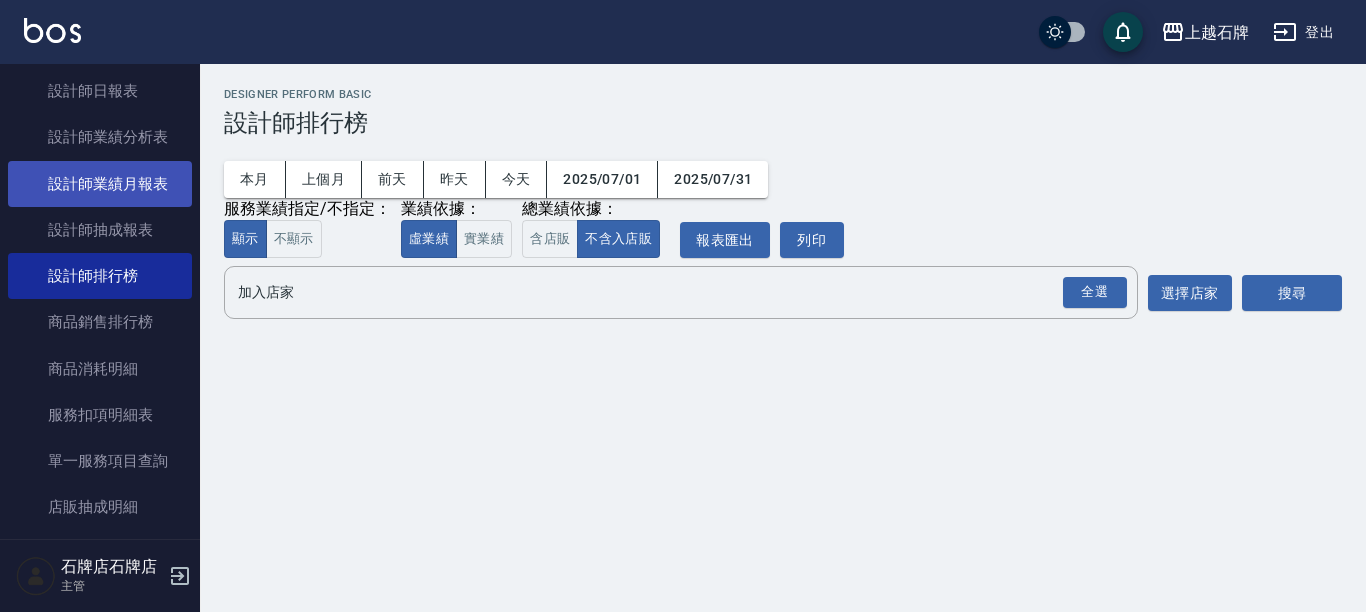 click on "設計師業績月報表" at bounding box center [100, 184] 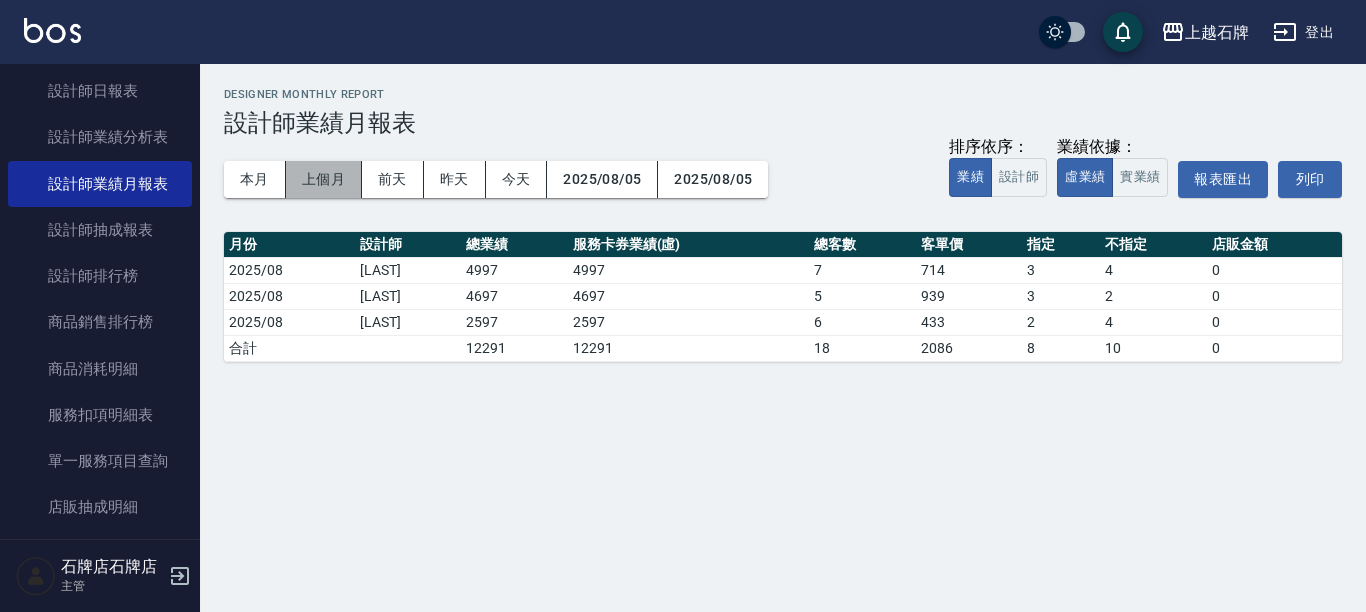 click on "上個月" at bounding box center (324, 179) 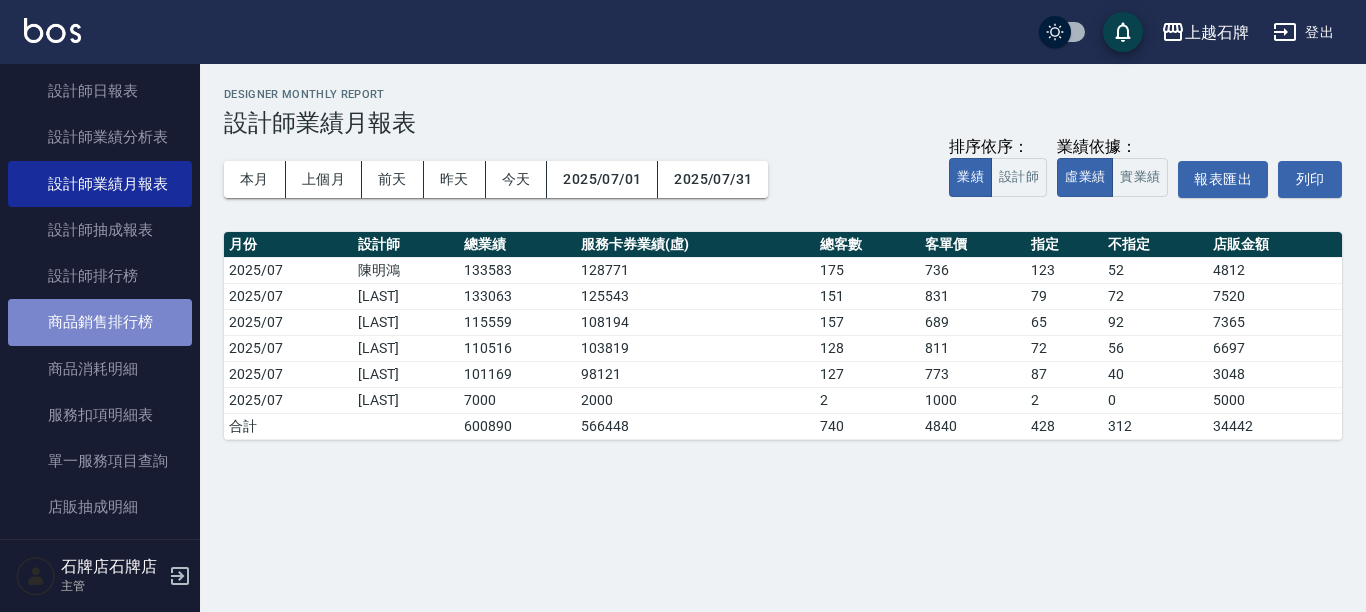 click on "商品銷售排行榜" at bounding box center [100, 322] 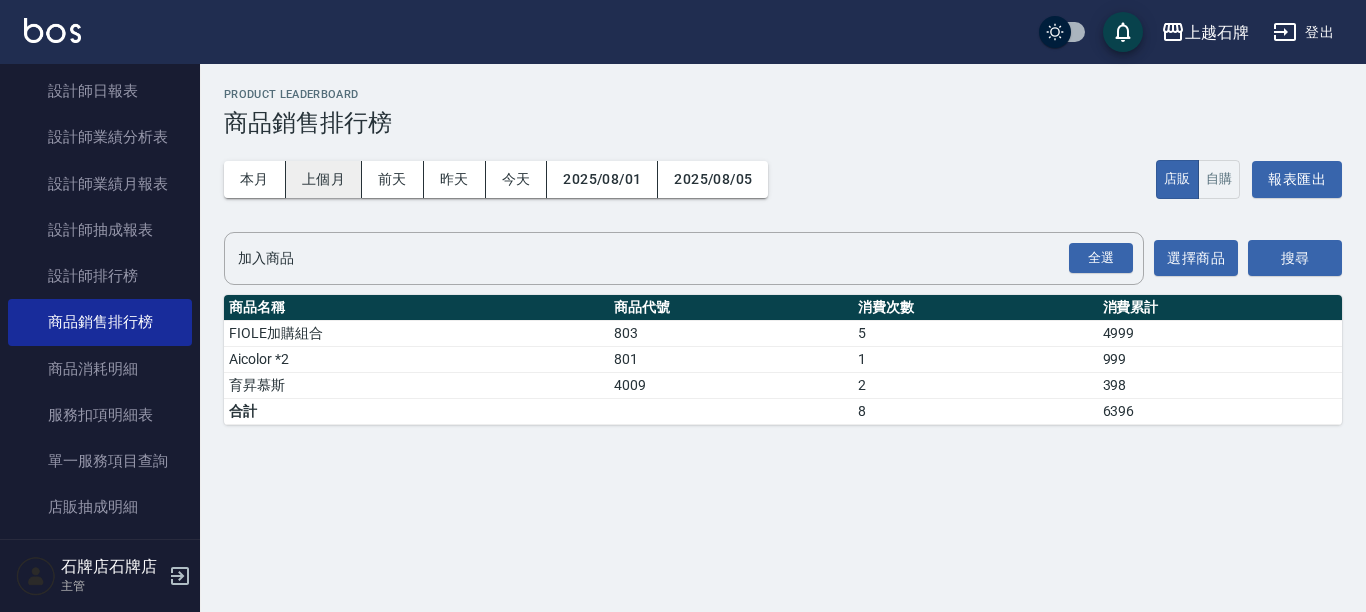 click on "上個月" at bounding box center [324, 179] 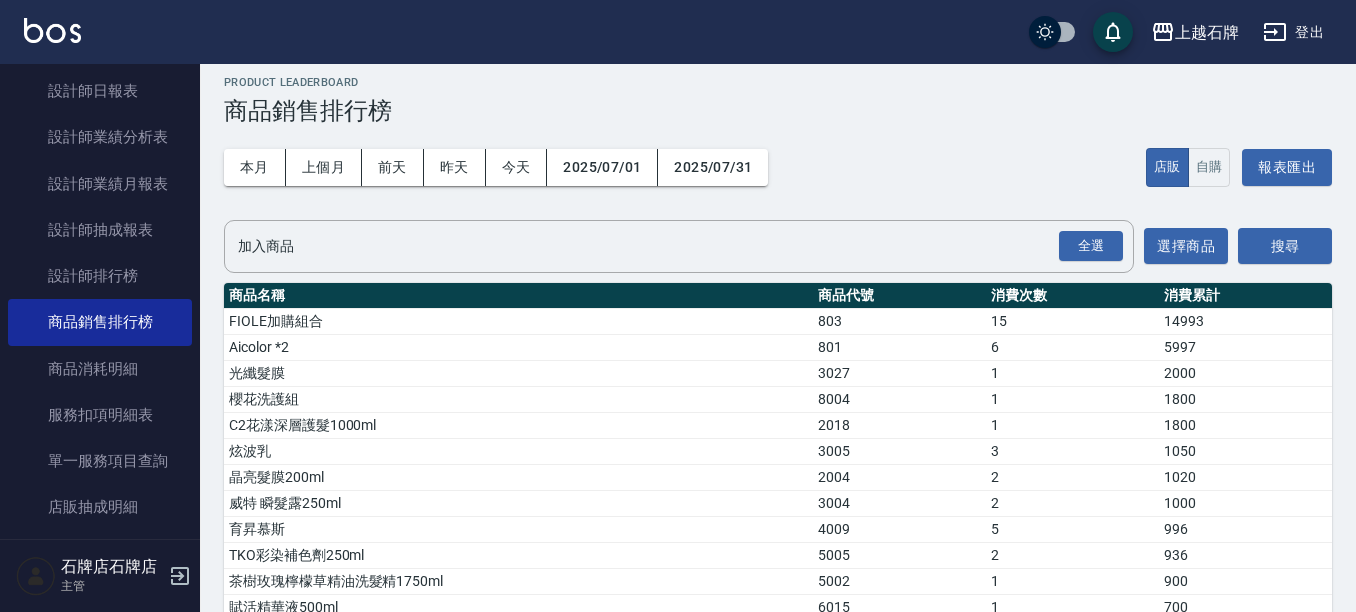 scroll, scrollTop: 0, scrollLeft: 0, axis: both 